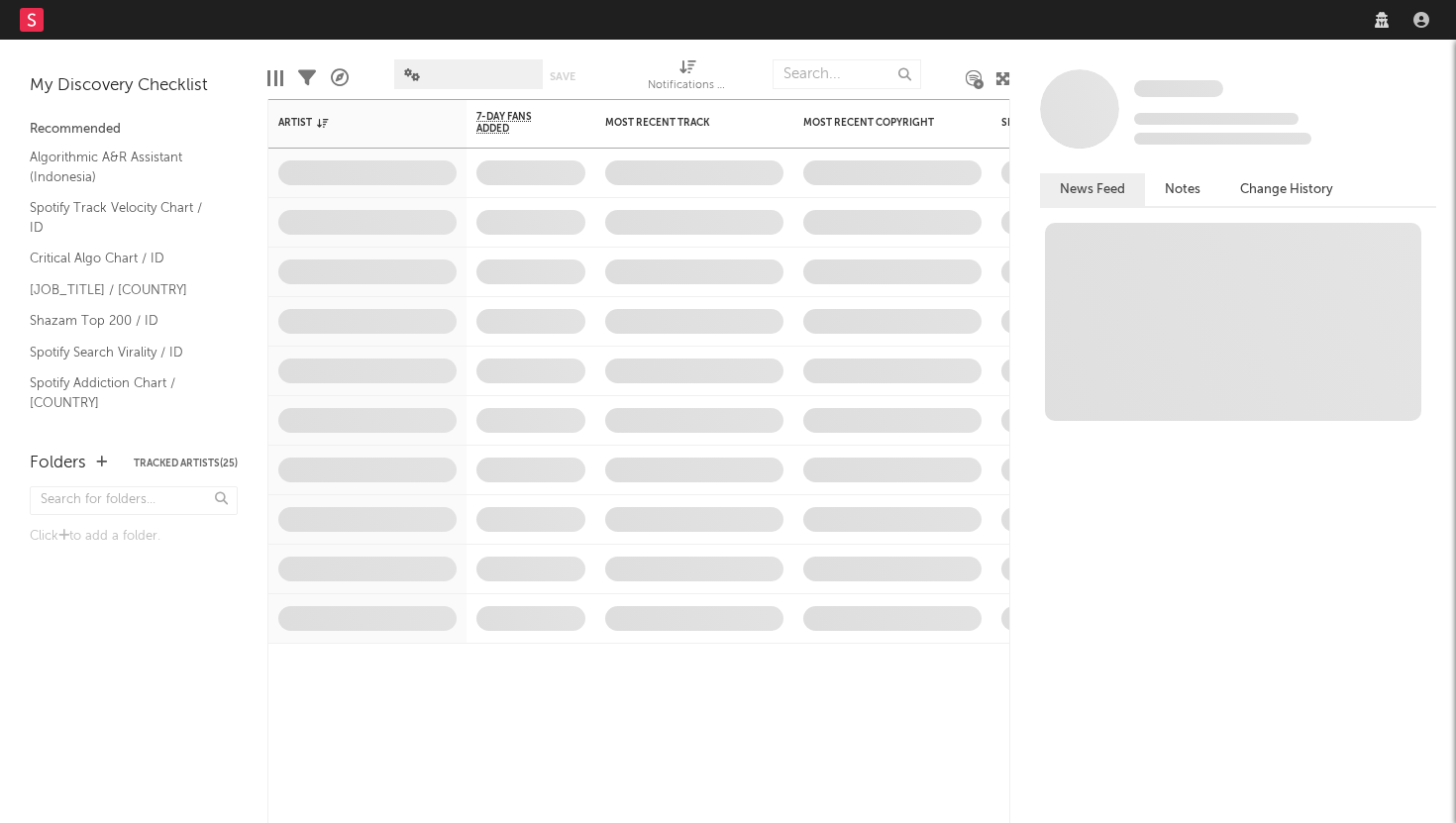 scroll, scrollTop: 0, scrollLeft: 0, axis: both 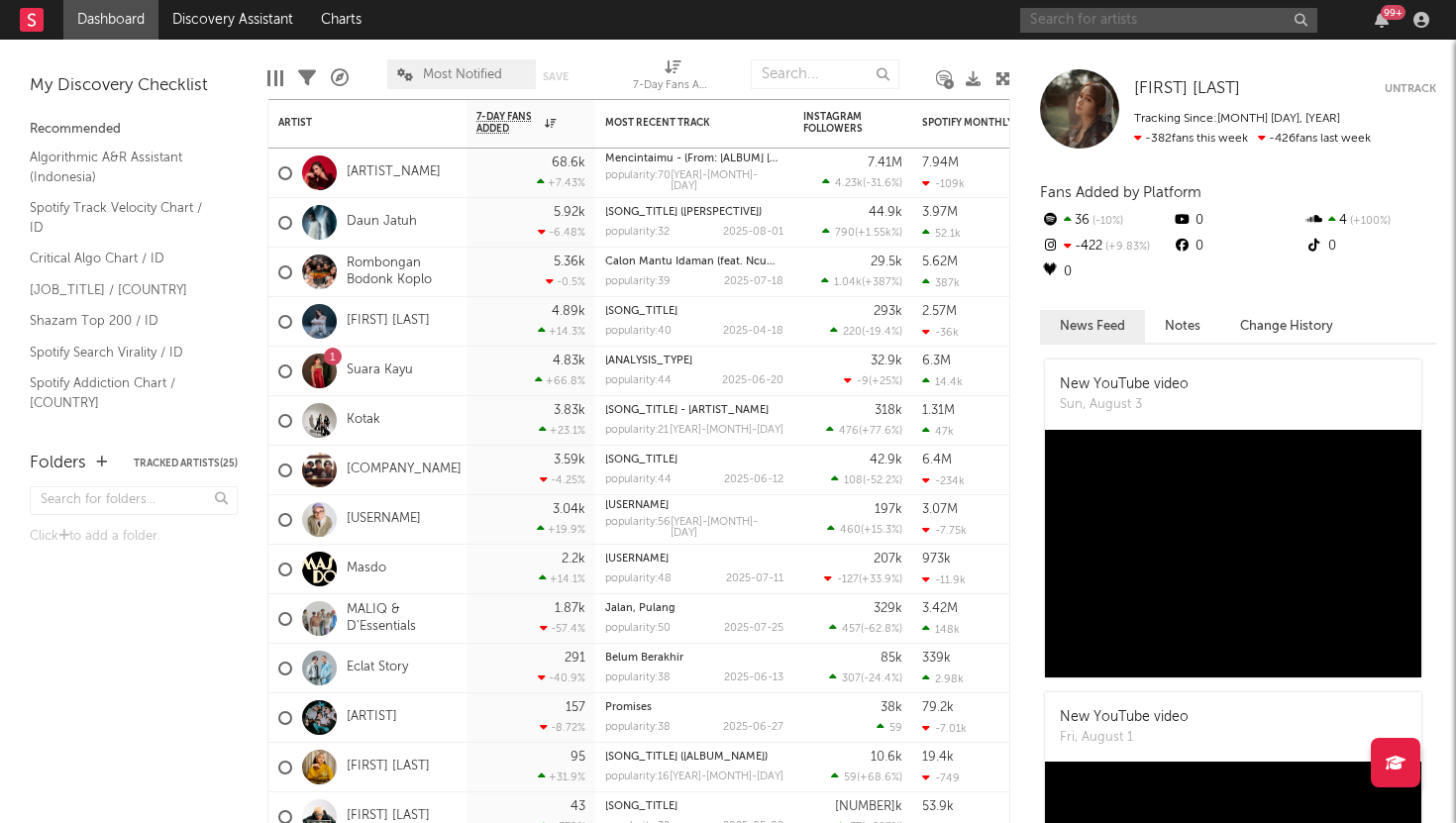 click at bounding box center [1169, 20] 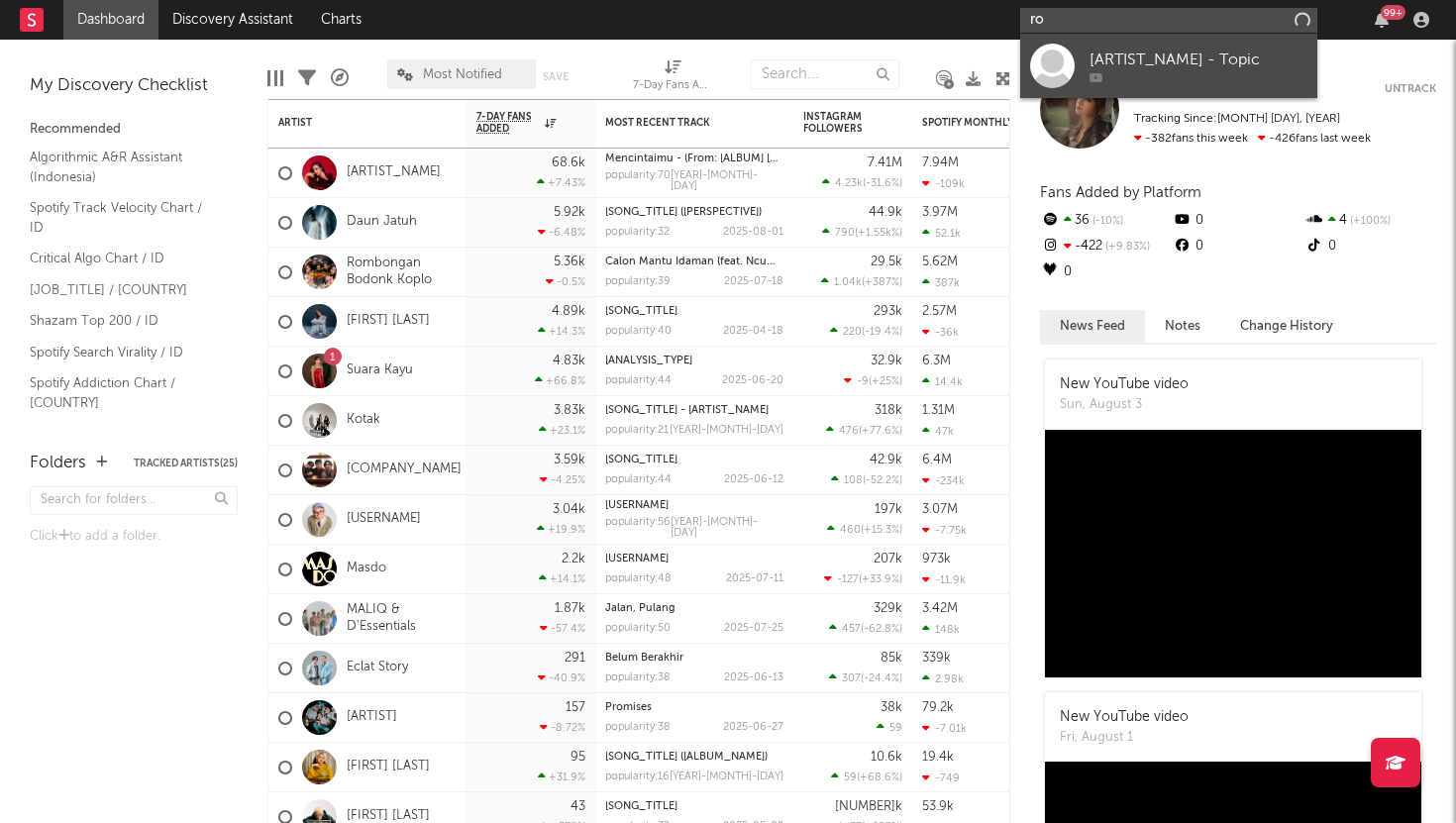 type on "rom" 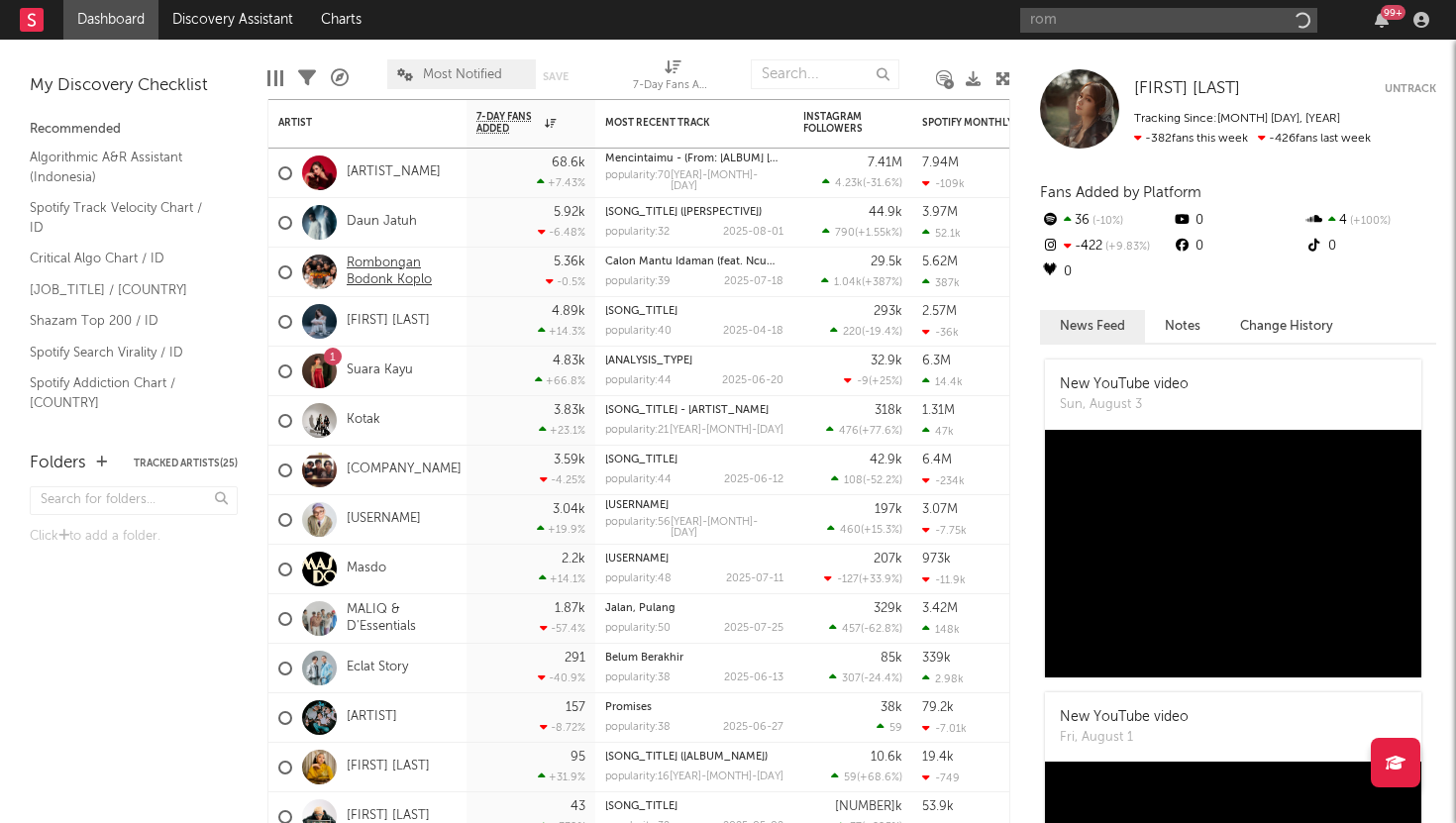 click on "Rombongan Bodonk Koplo" at bounding box center (401, 272) 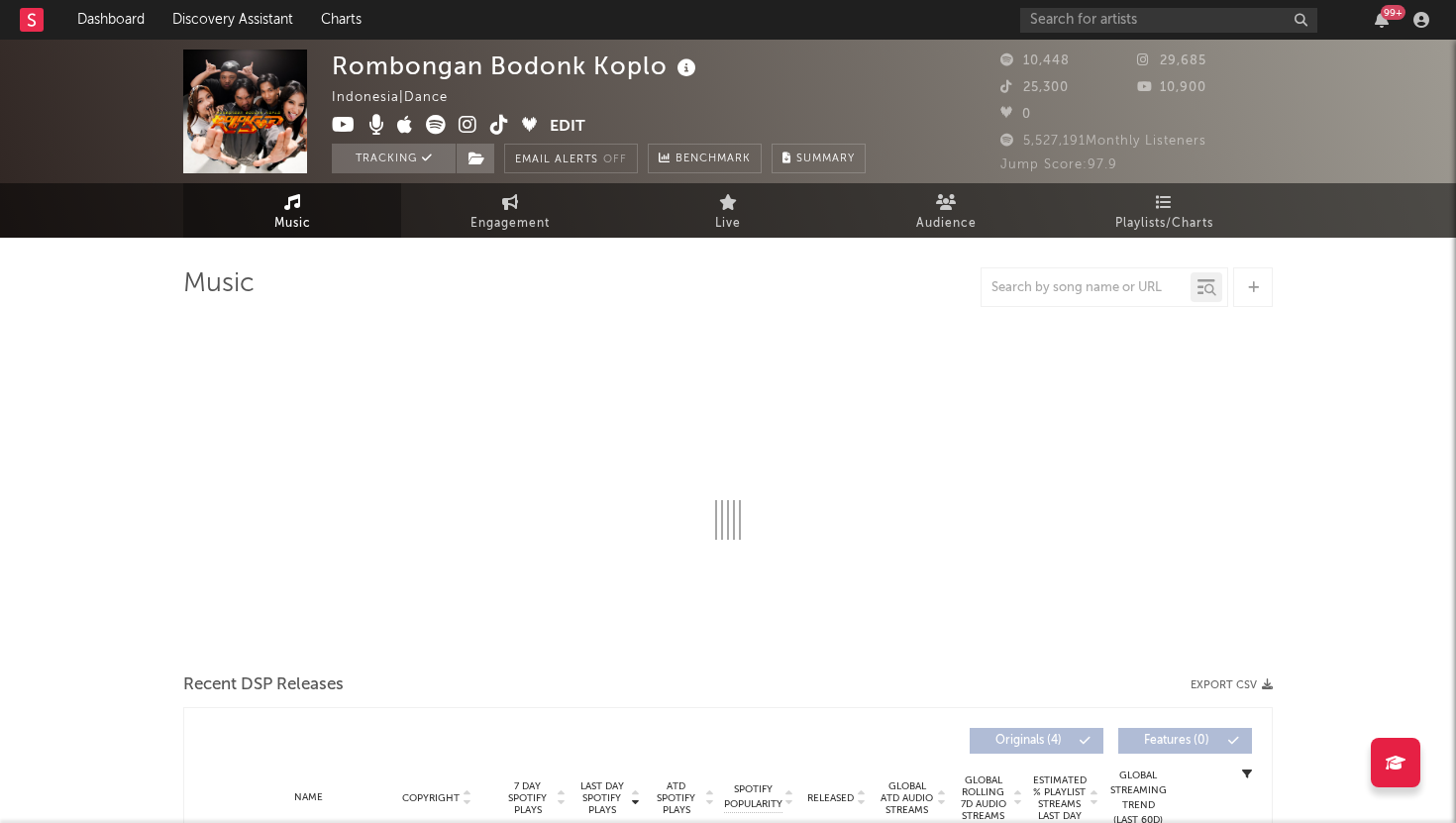 select on "1w" 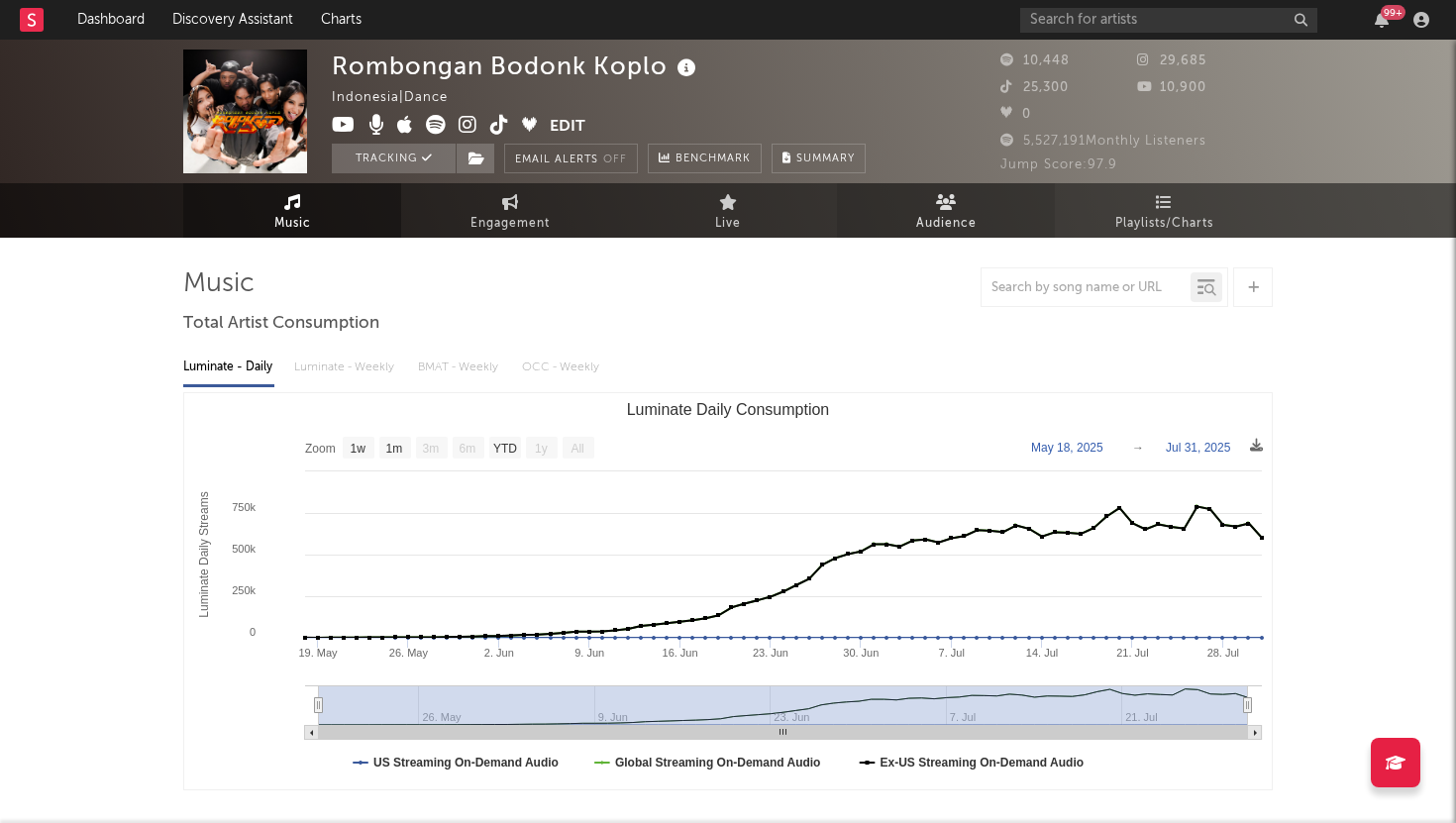 click on "Audience" at bounding box center (946, 224) 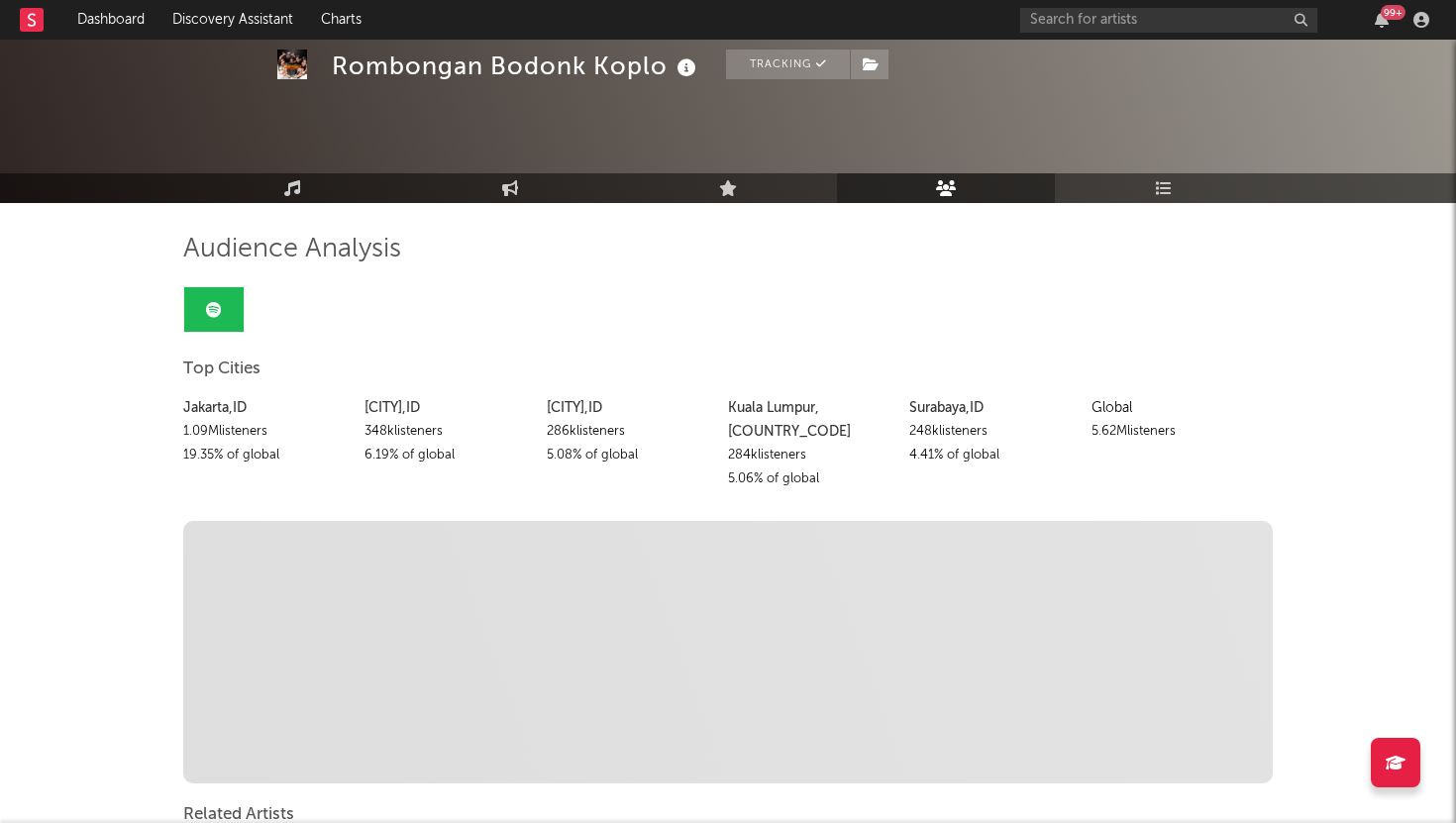 scroll, scrollTop: 0, scrollLeft: 0, axis: both 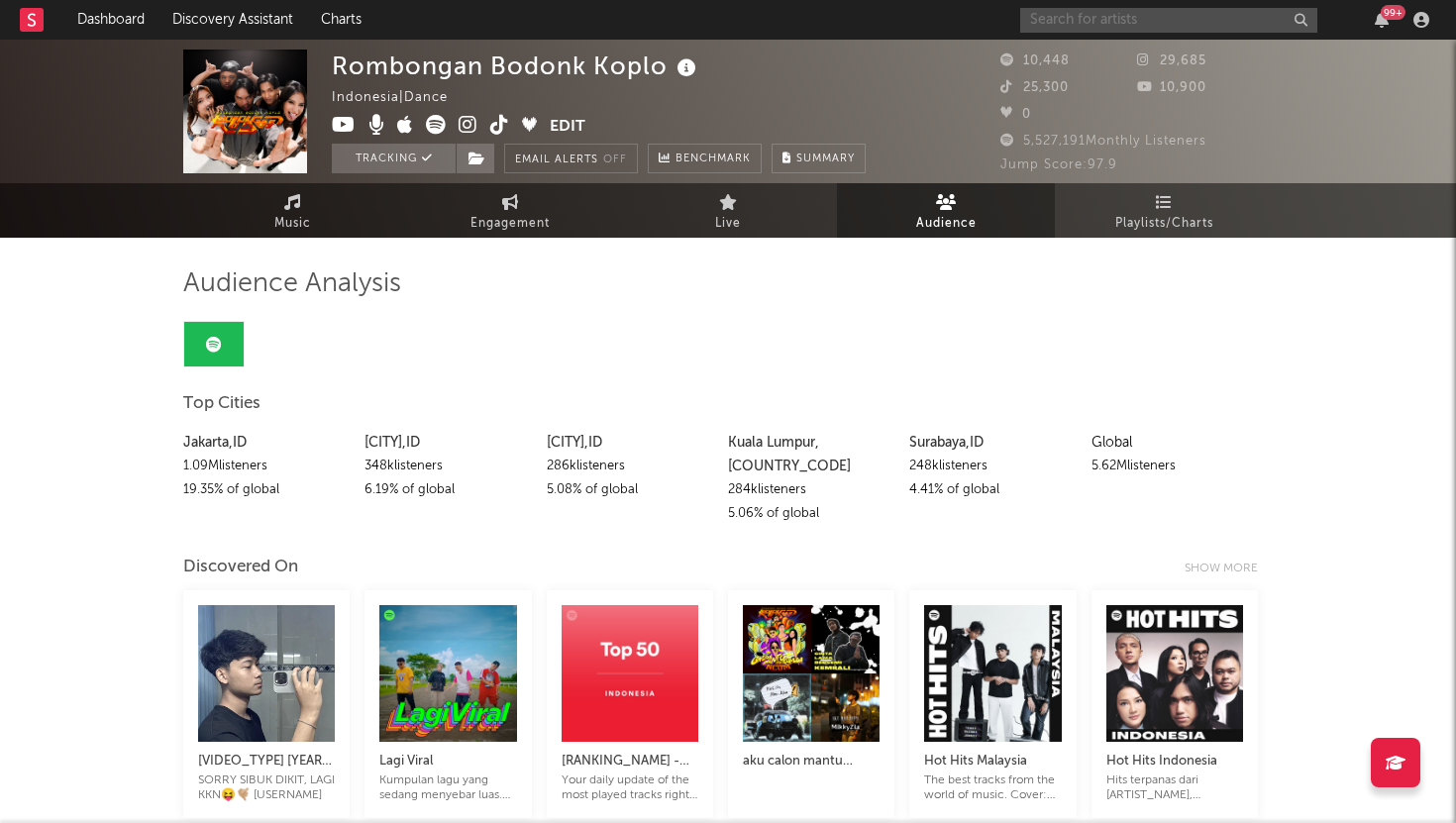 click at bounding box center [1169, 20] 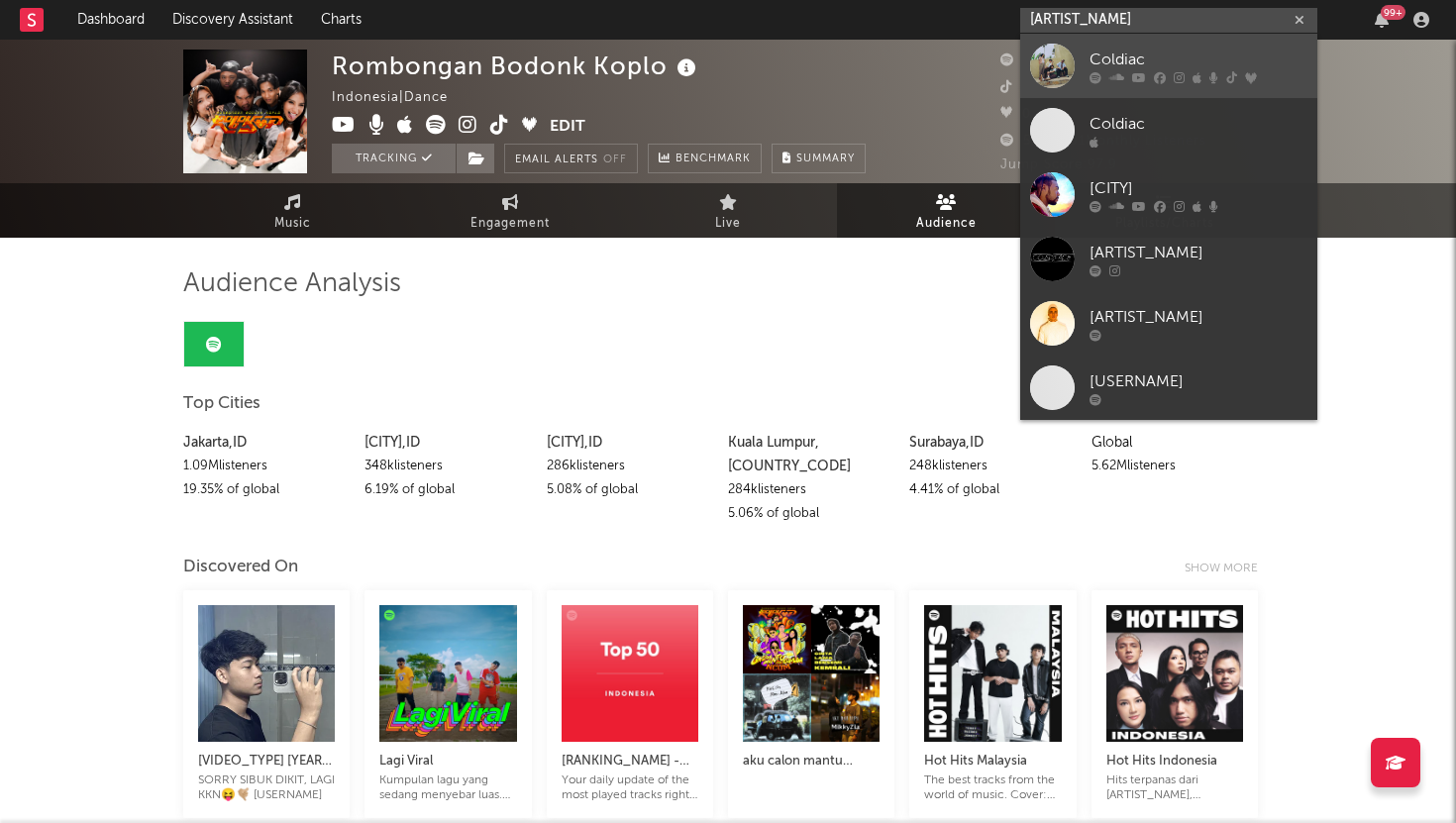 type on "[ARTIST_NAME]" 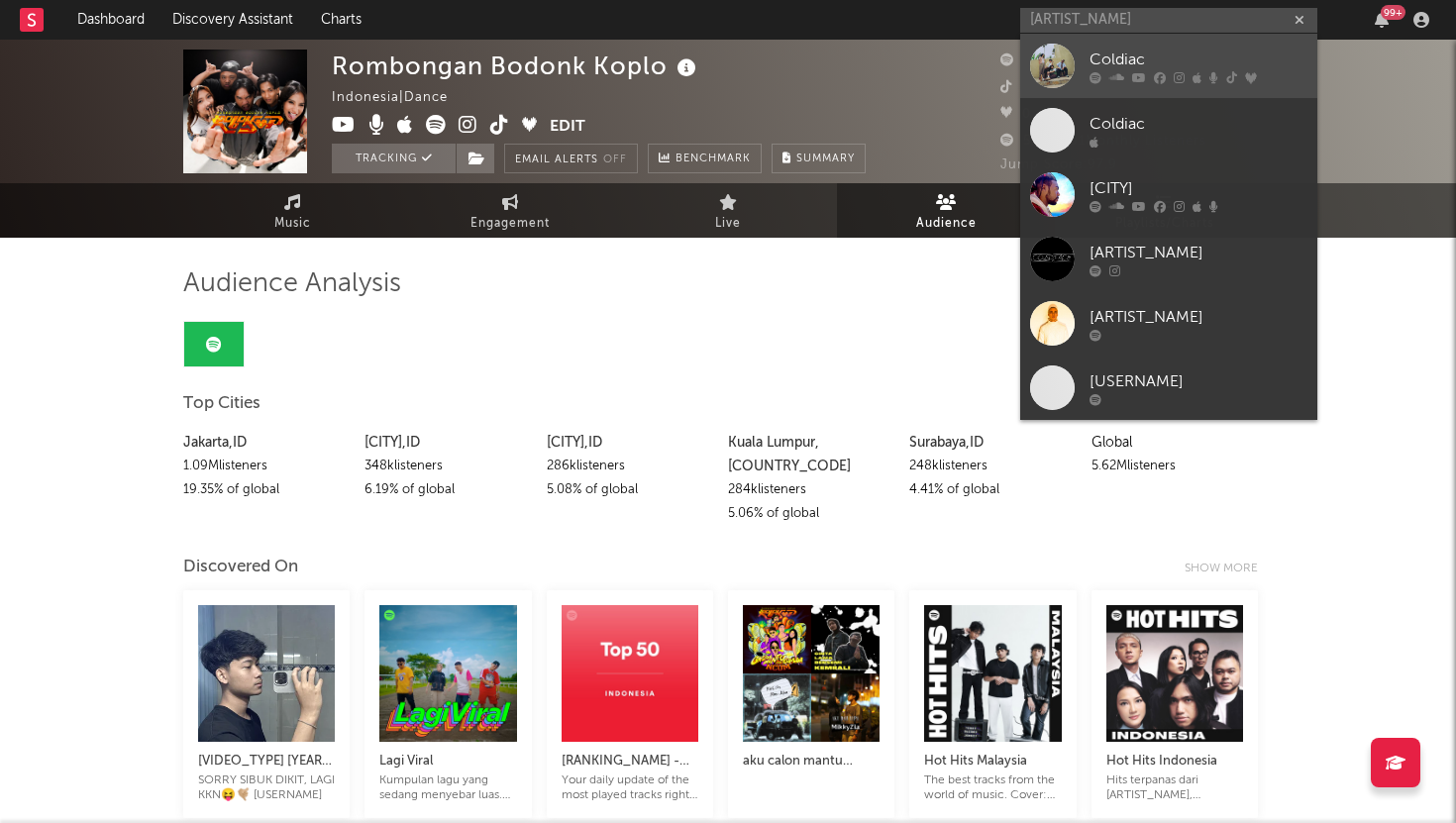 click on "Coldiac" at bounding box center (1198, 59) 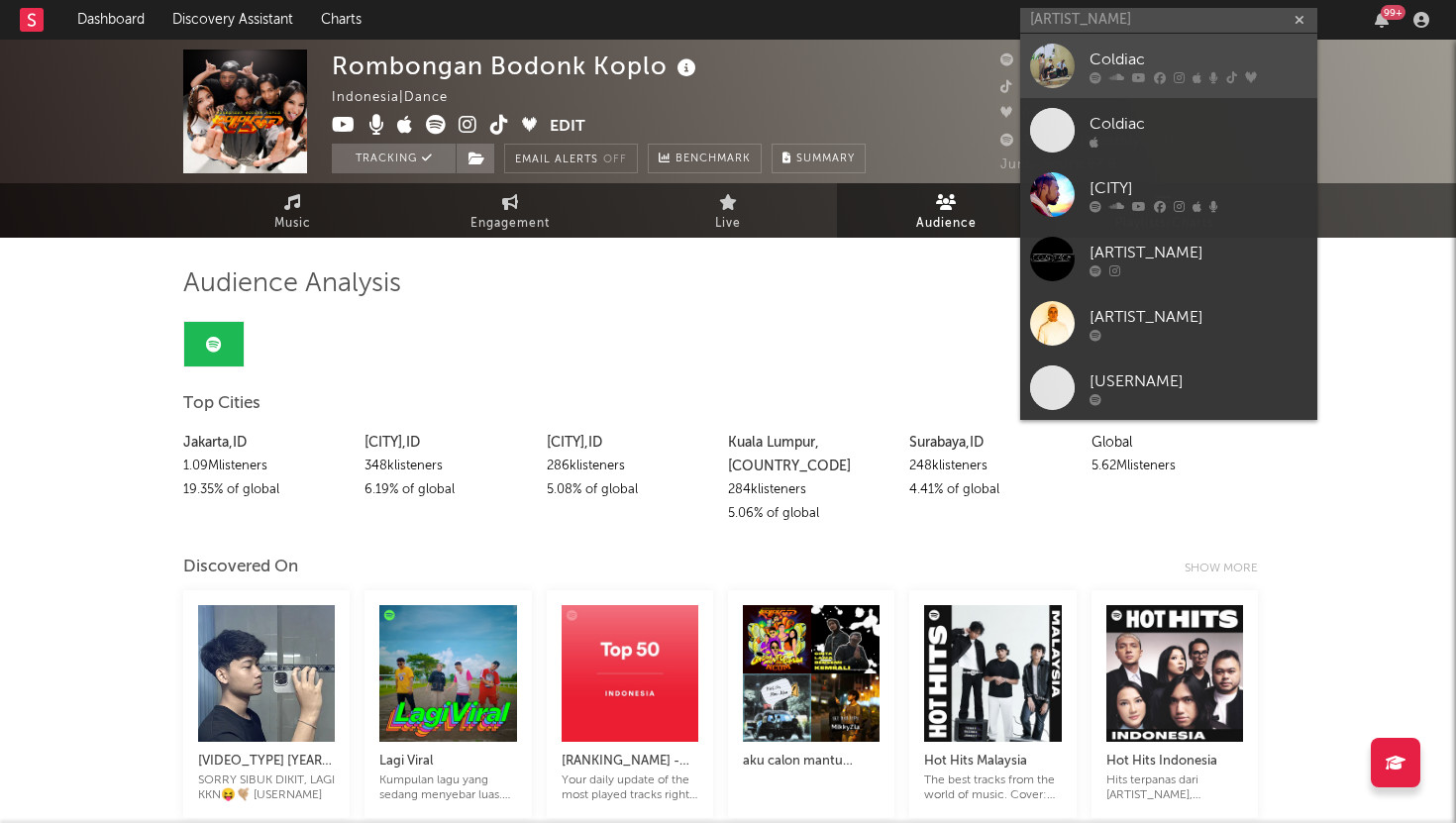type 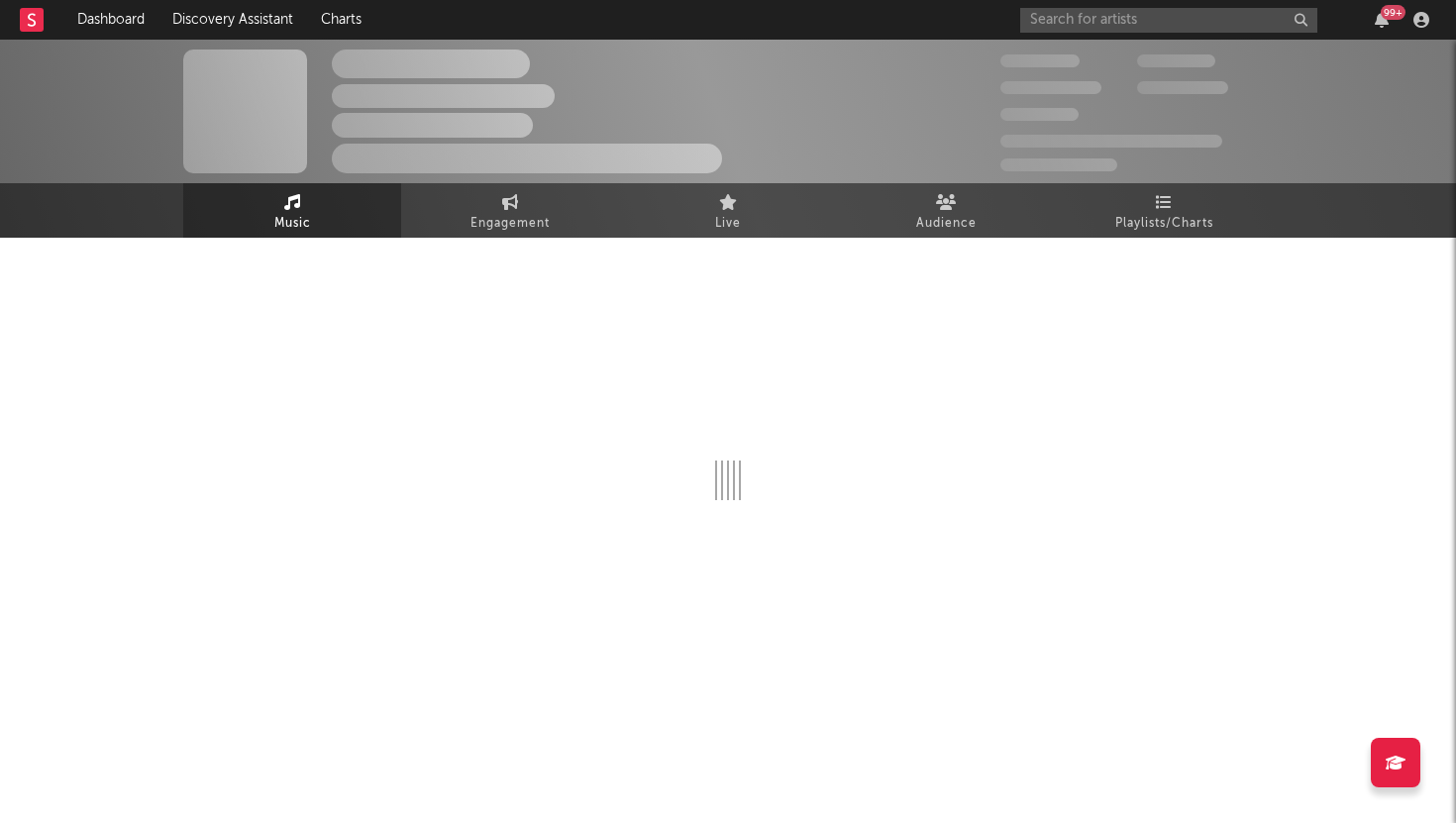select on "6m" 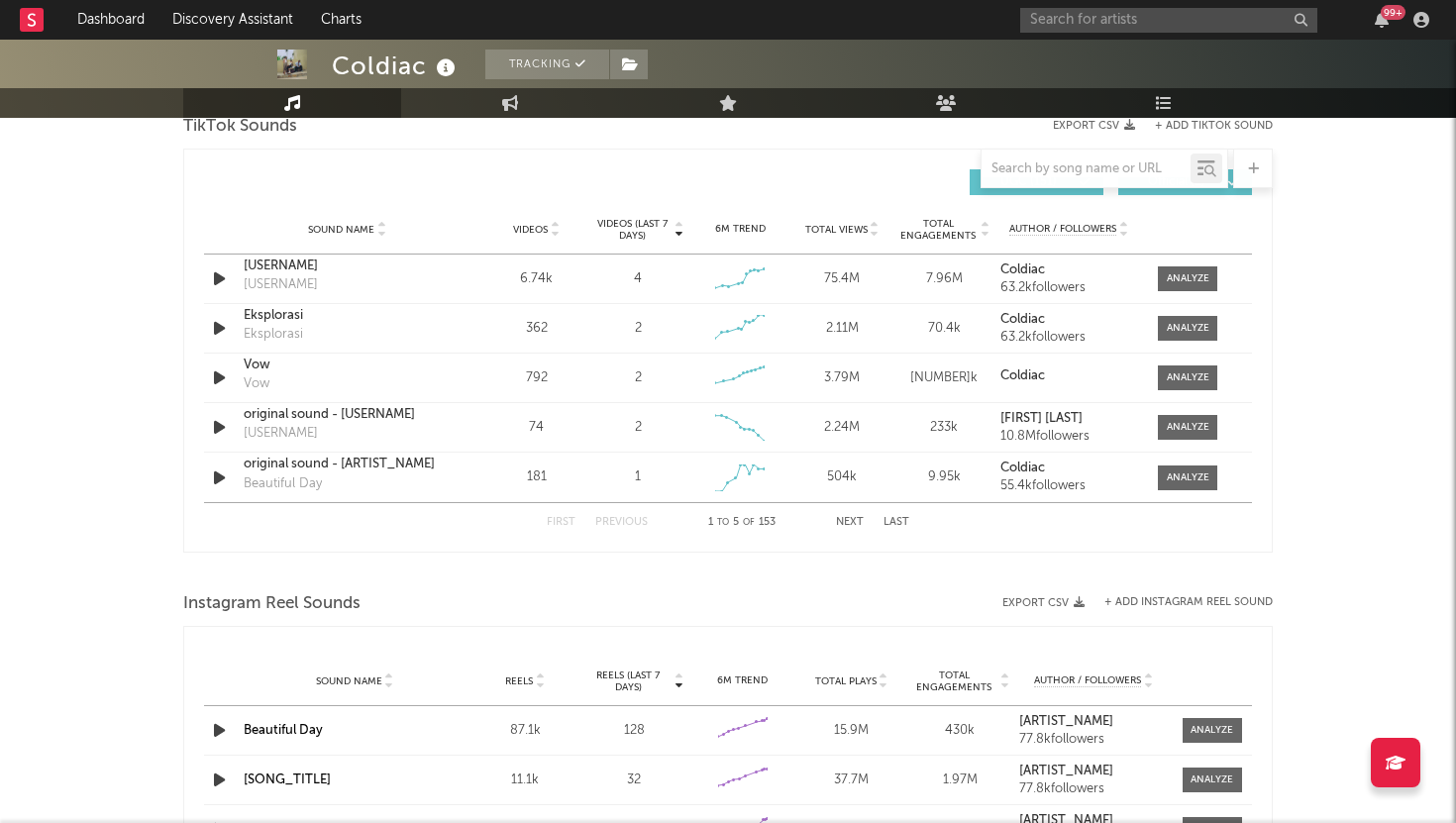 scroll, scrollTop: 1315, scrollLeft: 0, axis: vertical 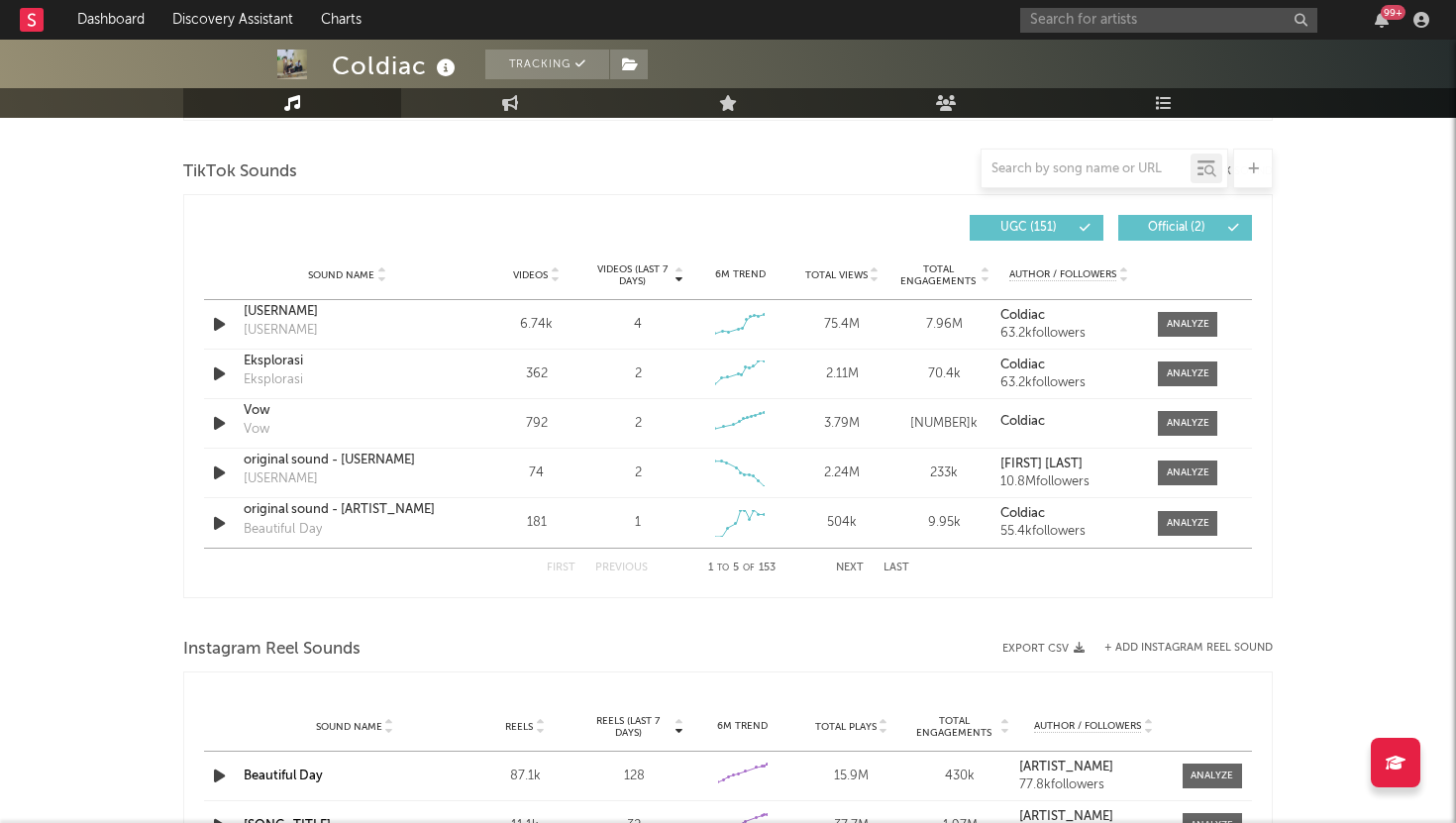 click on "Next" at bounding box center (850, 567) 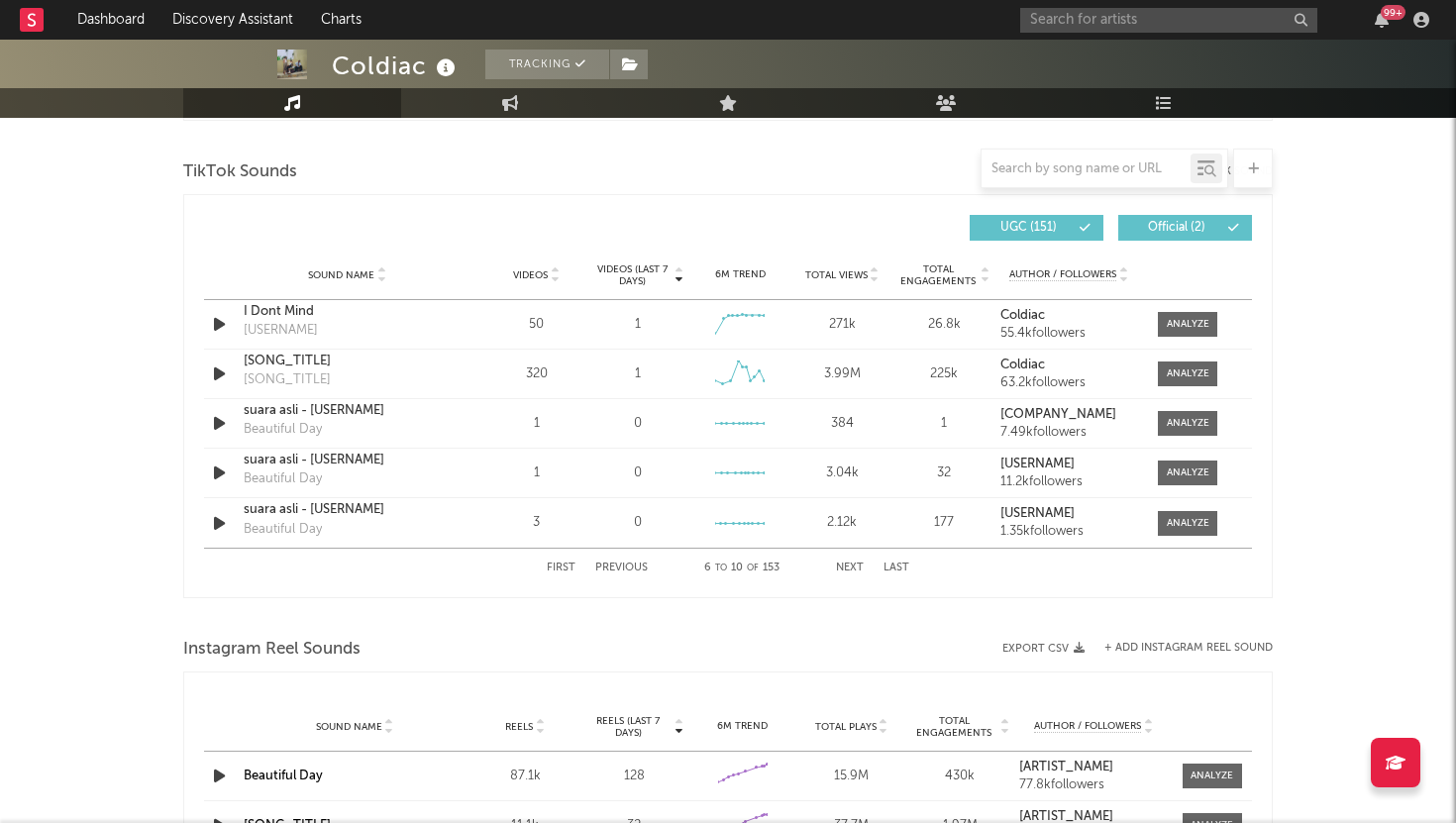 click on "First Previous 6   to   10   of   153 Next Last" at bounding box center (728, 567) 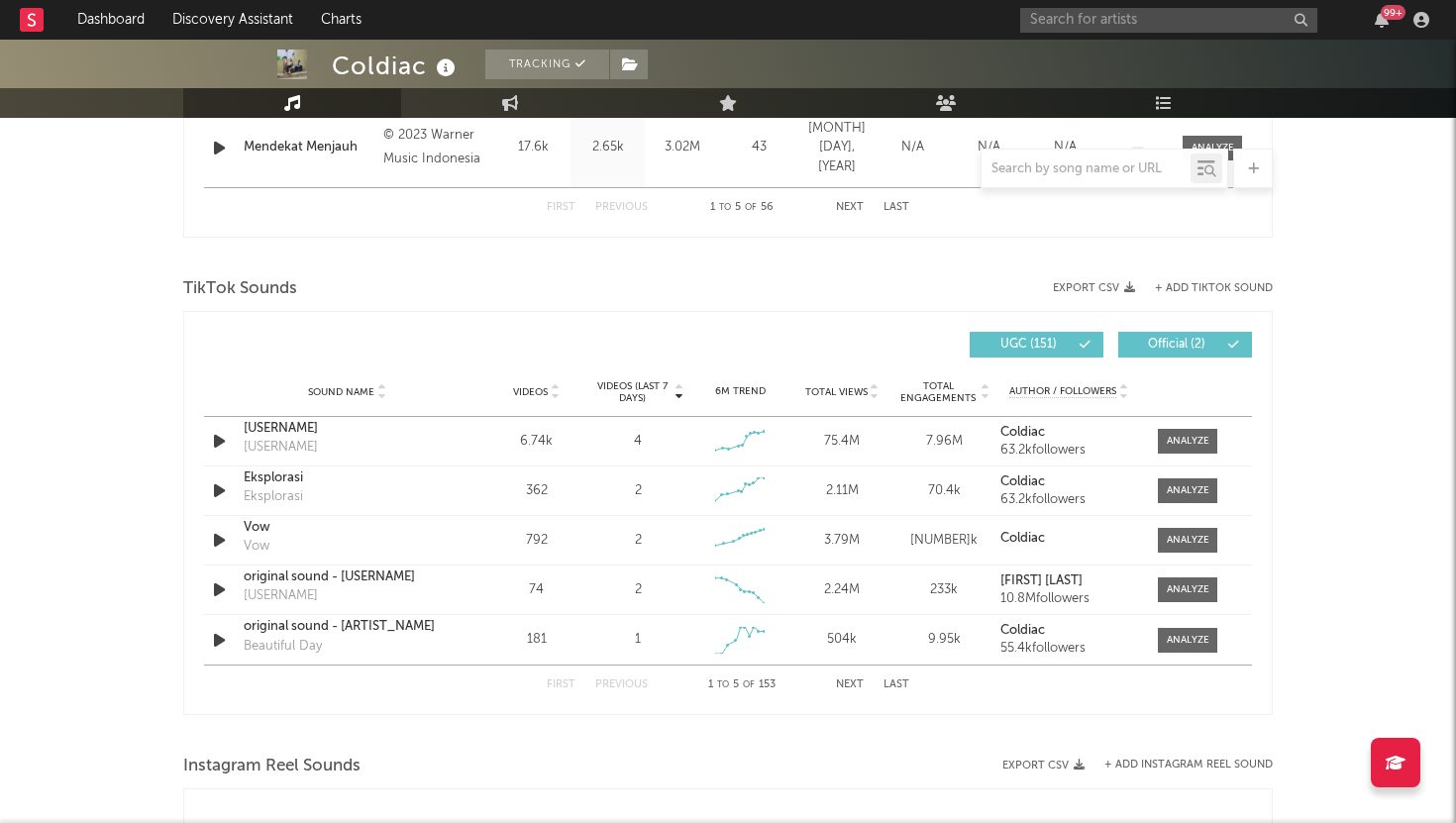 scroll, scrollTop: 1197, scrollLeft: 0, axis: vertical 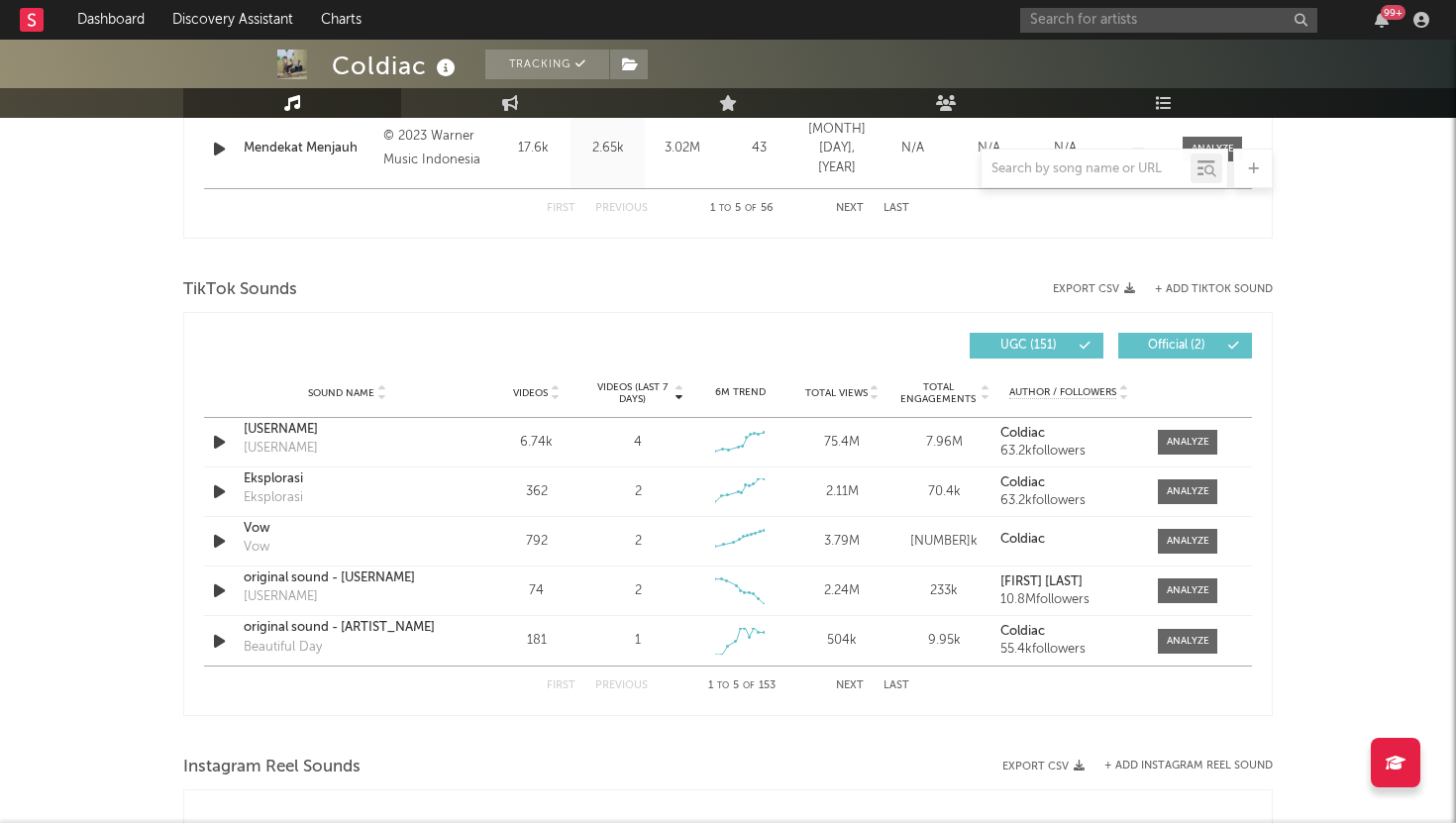 click on "+ Add TikTok Sound" at bounding box center [1213, 289] 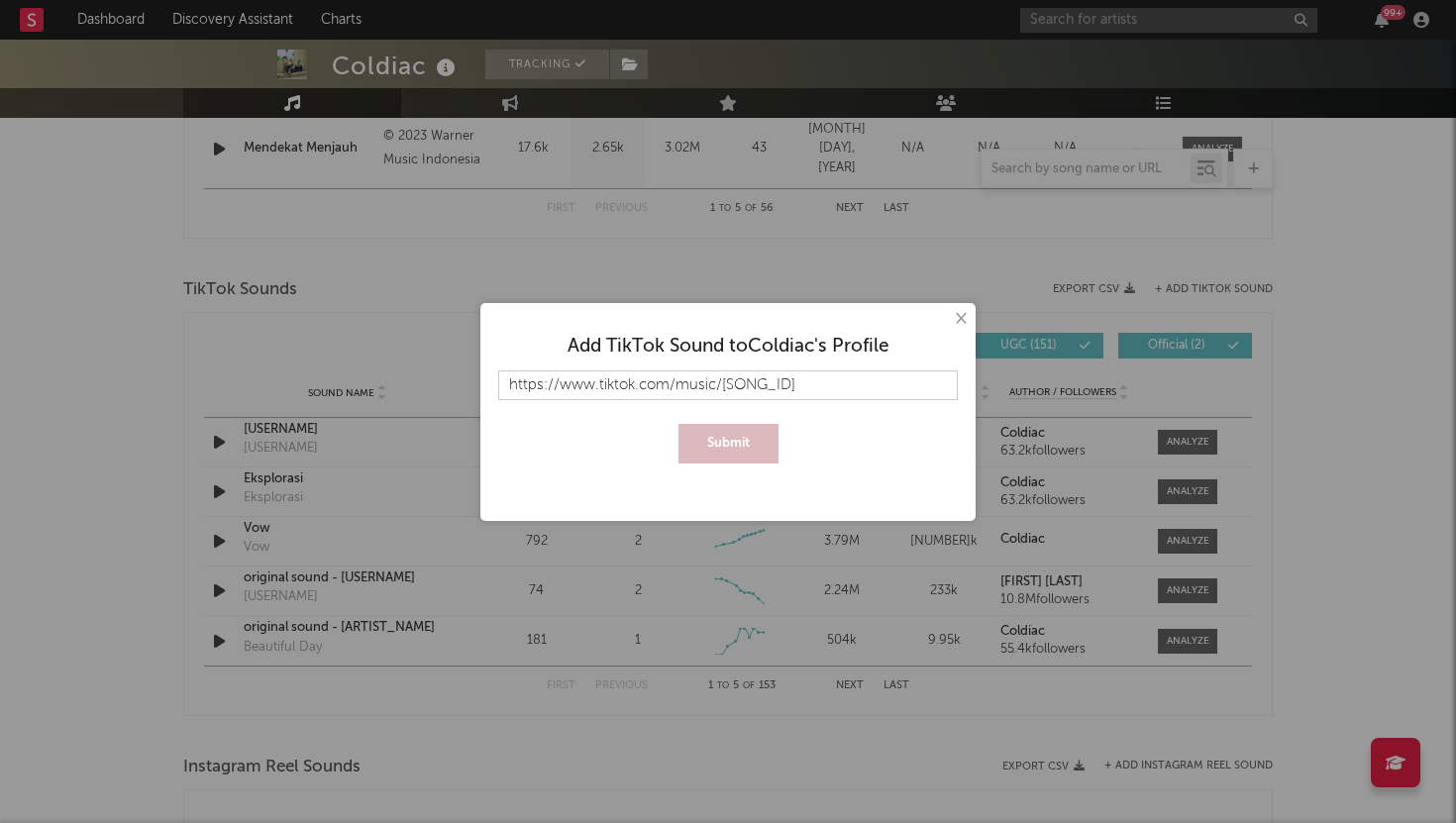 scroll, scrollTop: 0, scrollLeft: 19, axis: horizontal 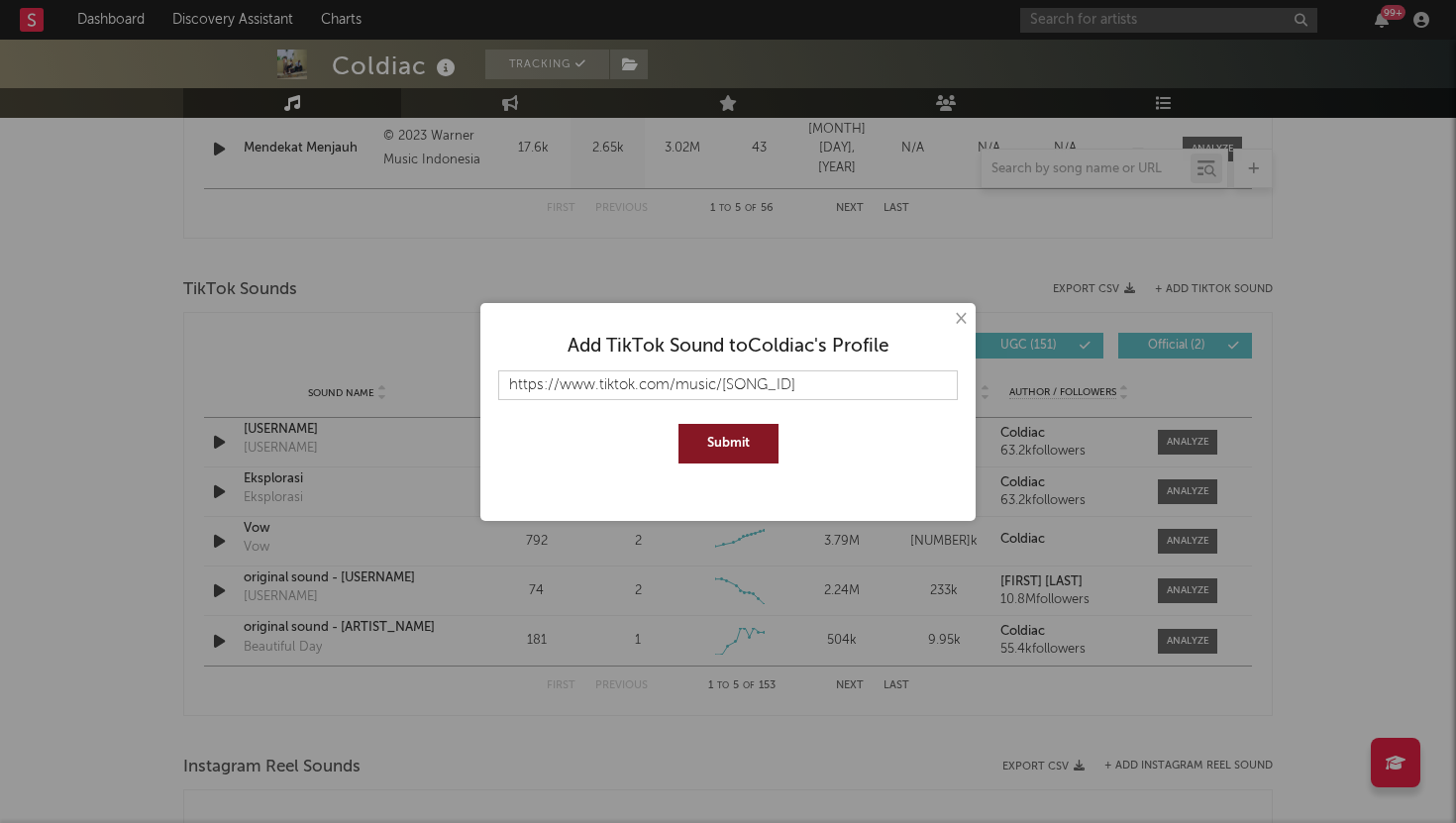type on "https://www.tiktok.com/music/[SONG_ID]" 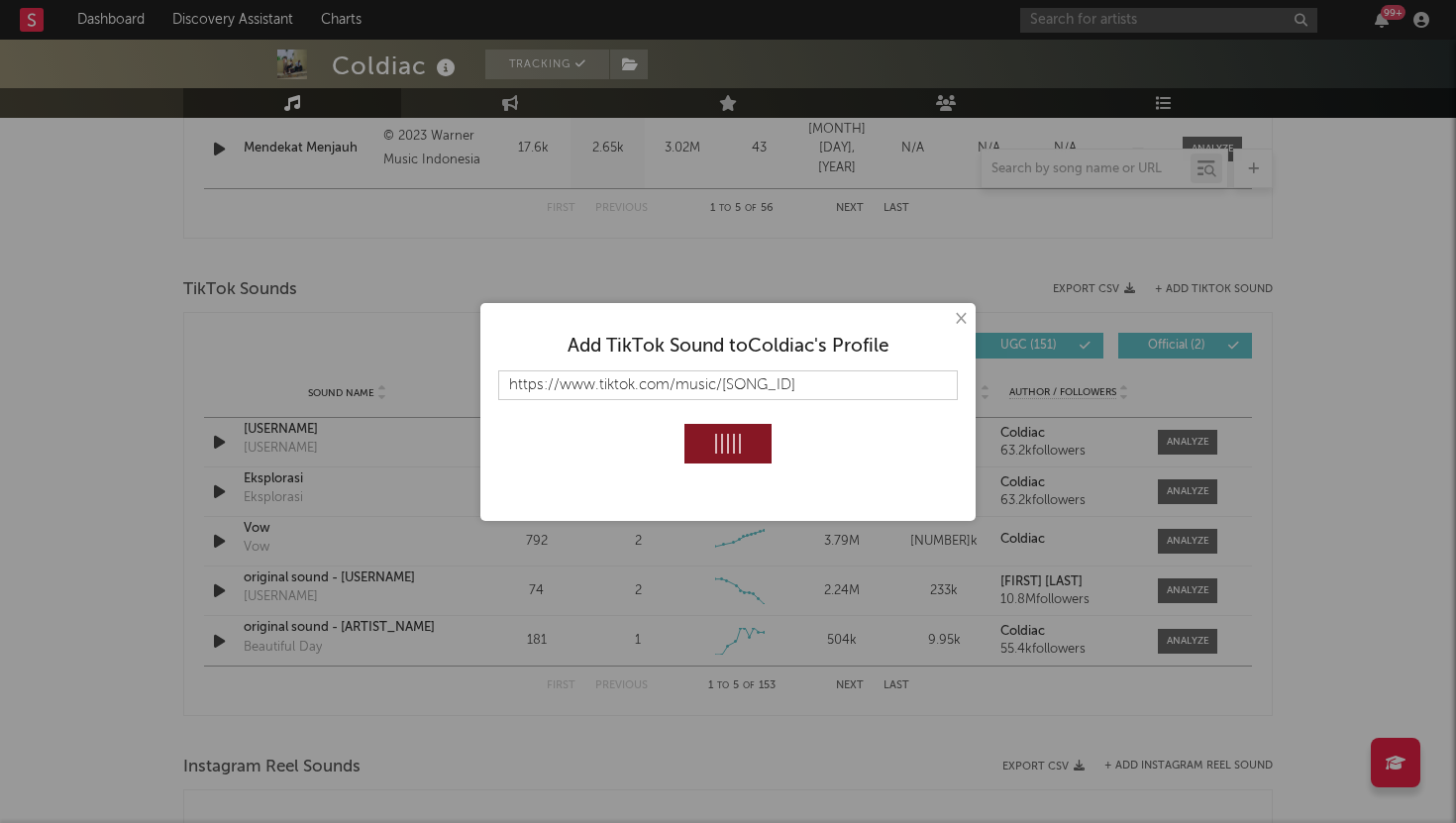 type 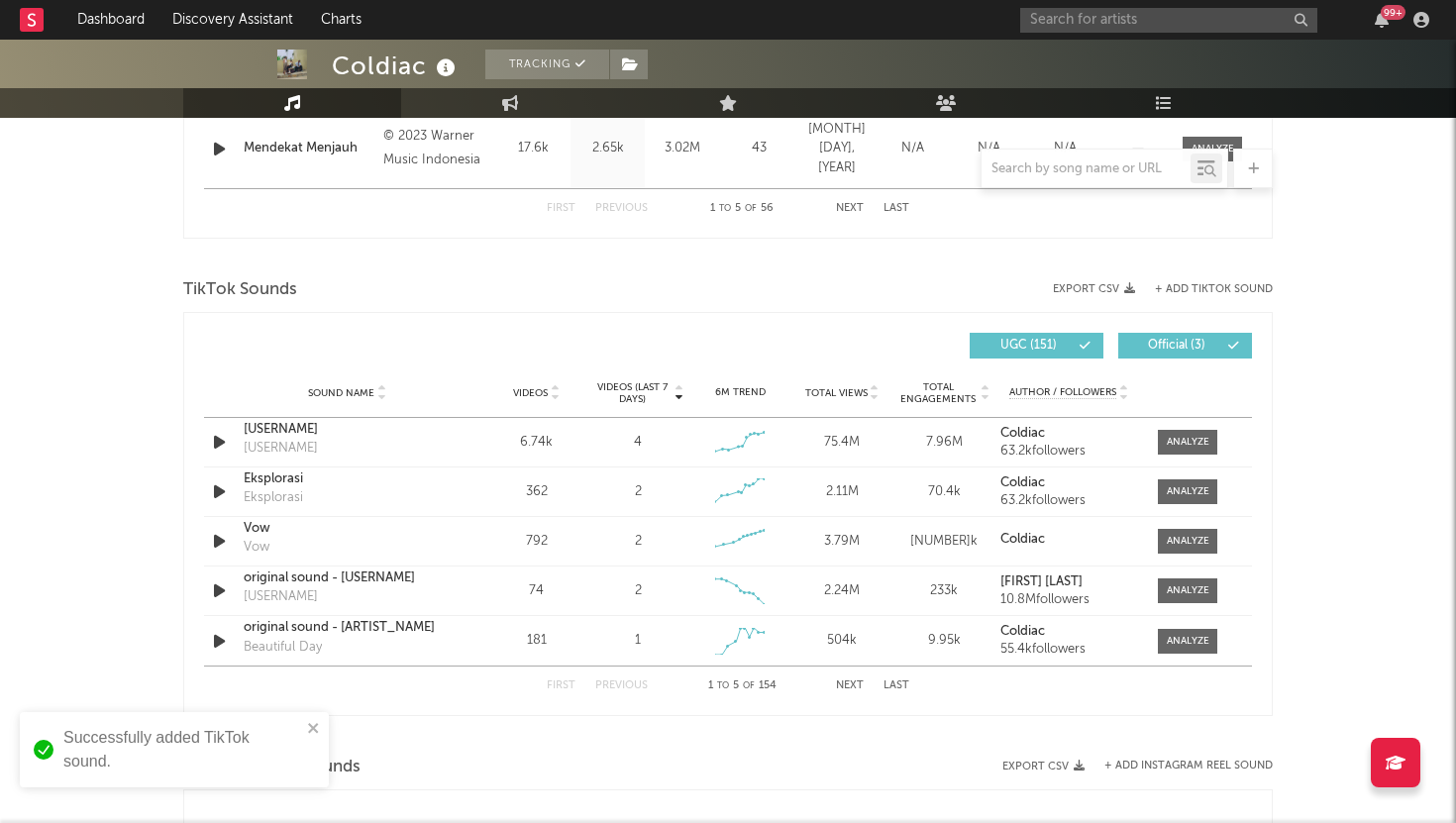 click on "Successfully added TikTok sound." at bounding box center (182, 750) 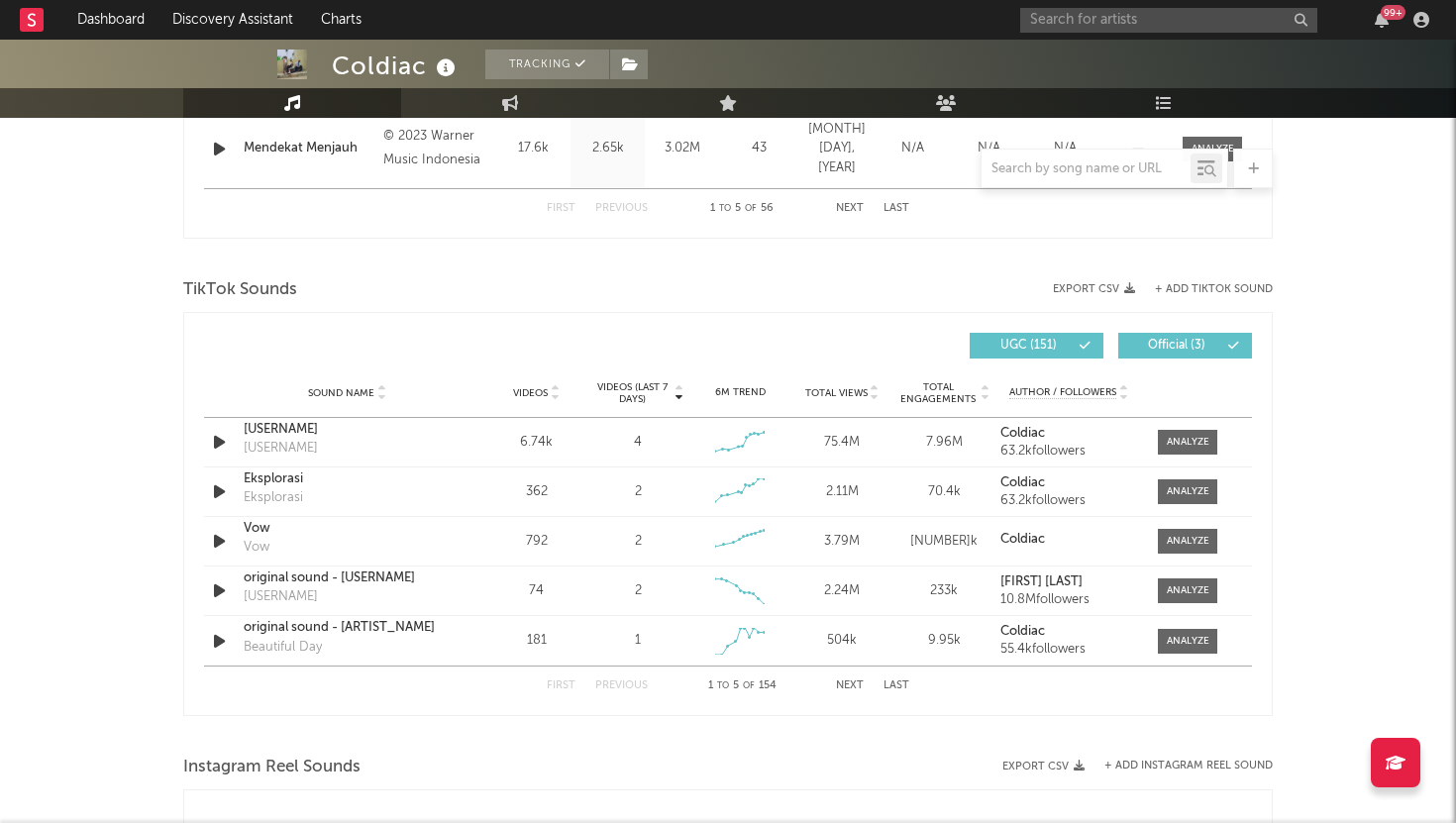 click on "Next" at bounding box center [850, 685] 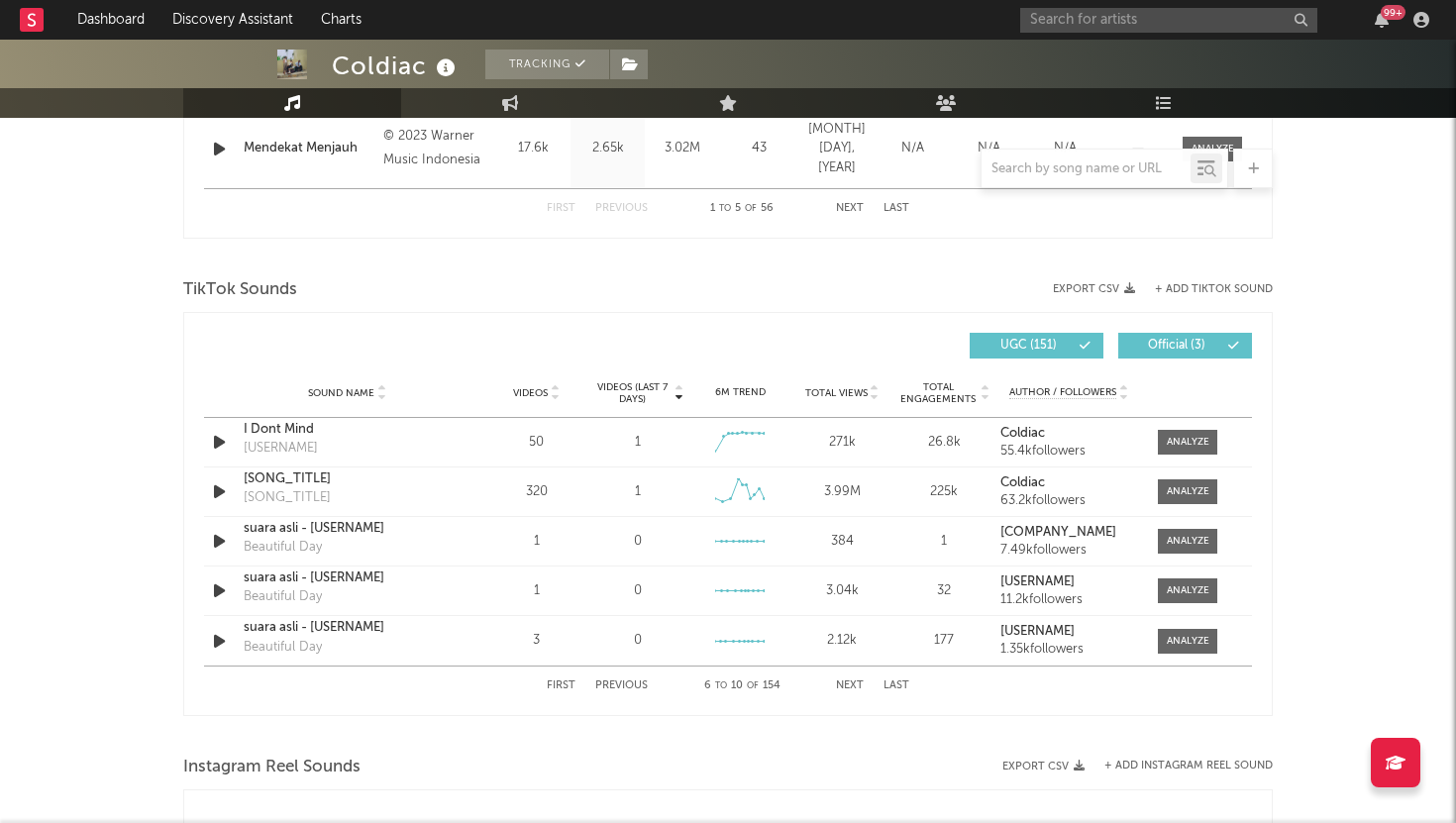 click on "Next" at bounding box center (850, 685) 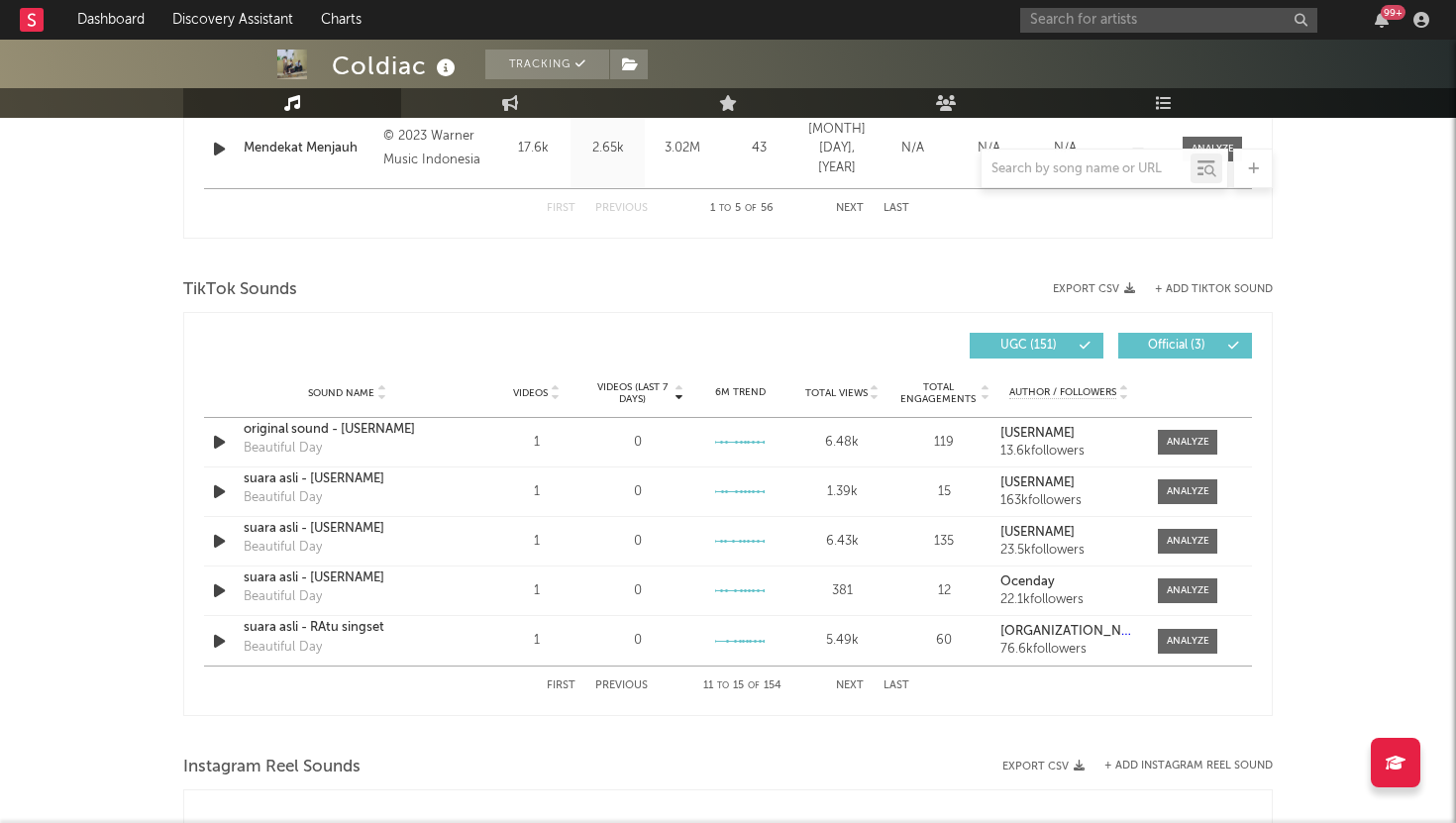 click on "Next" at bounding box center [850, 685] 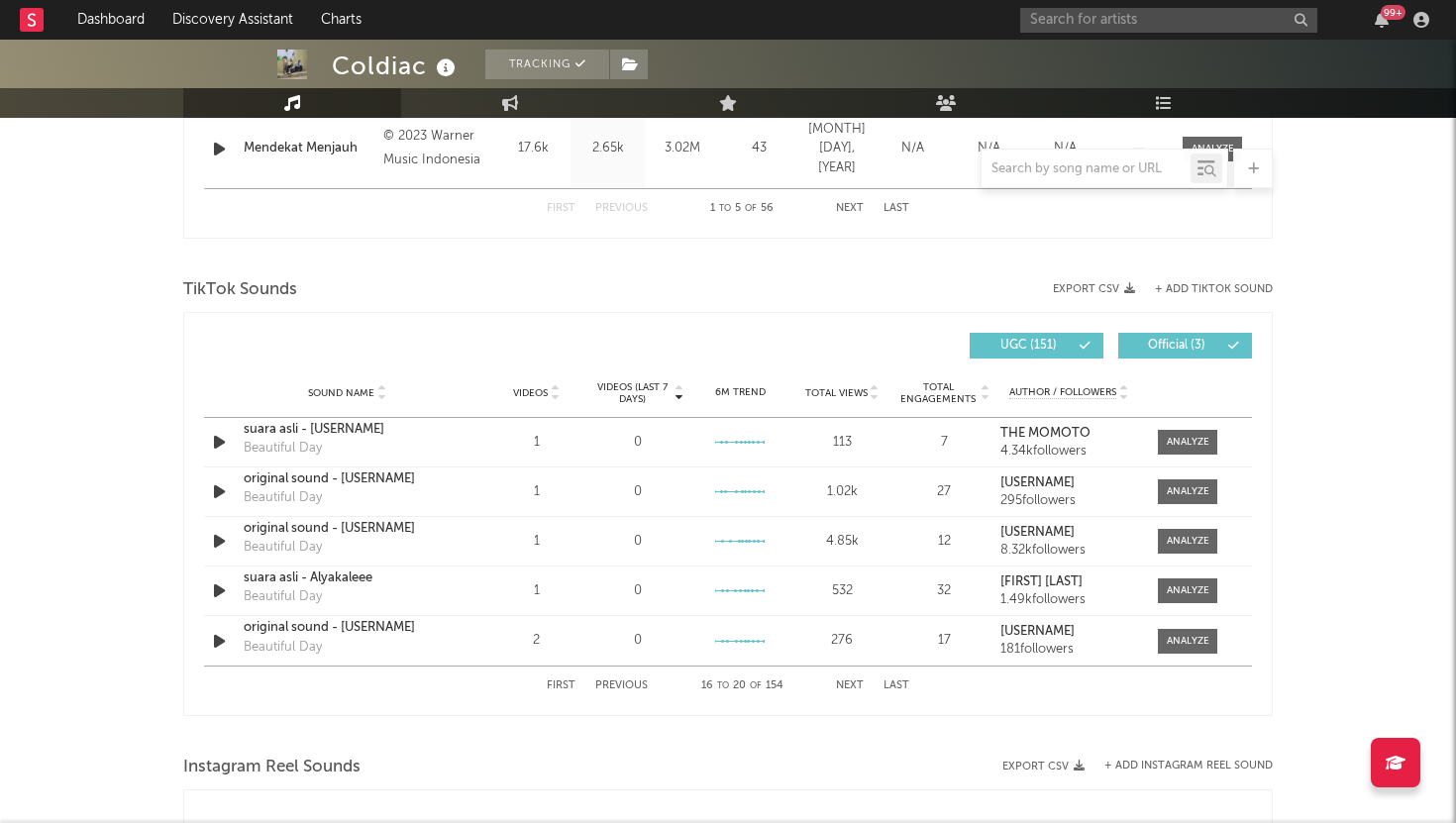 click on "Next" at bounding box center [850, 685] 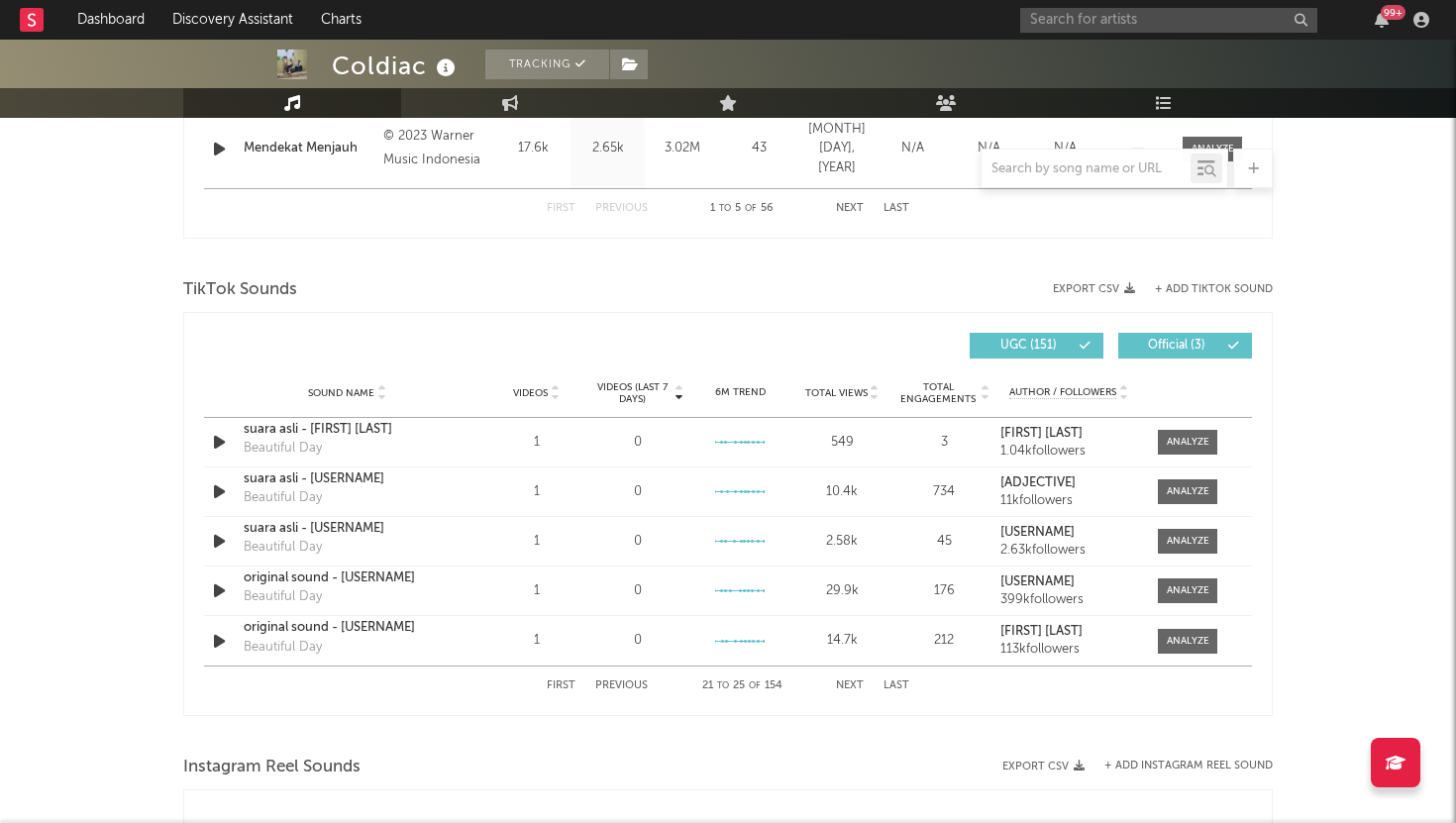 click on "Next" at bounding box center [850, 685] 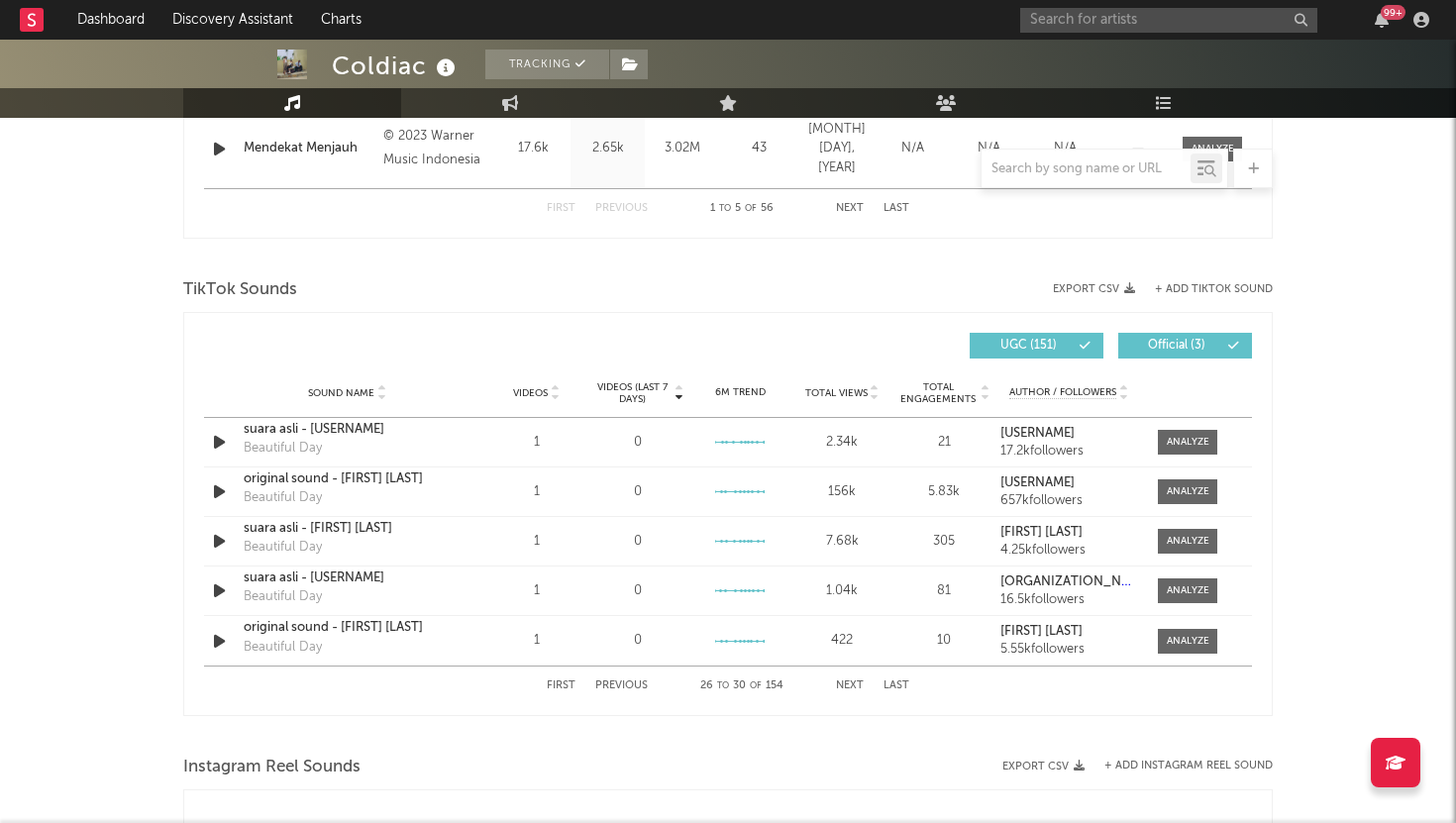 click on "First" at bounding box center (561, 685) 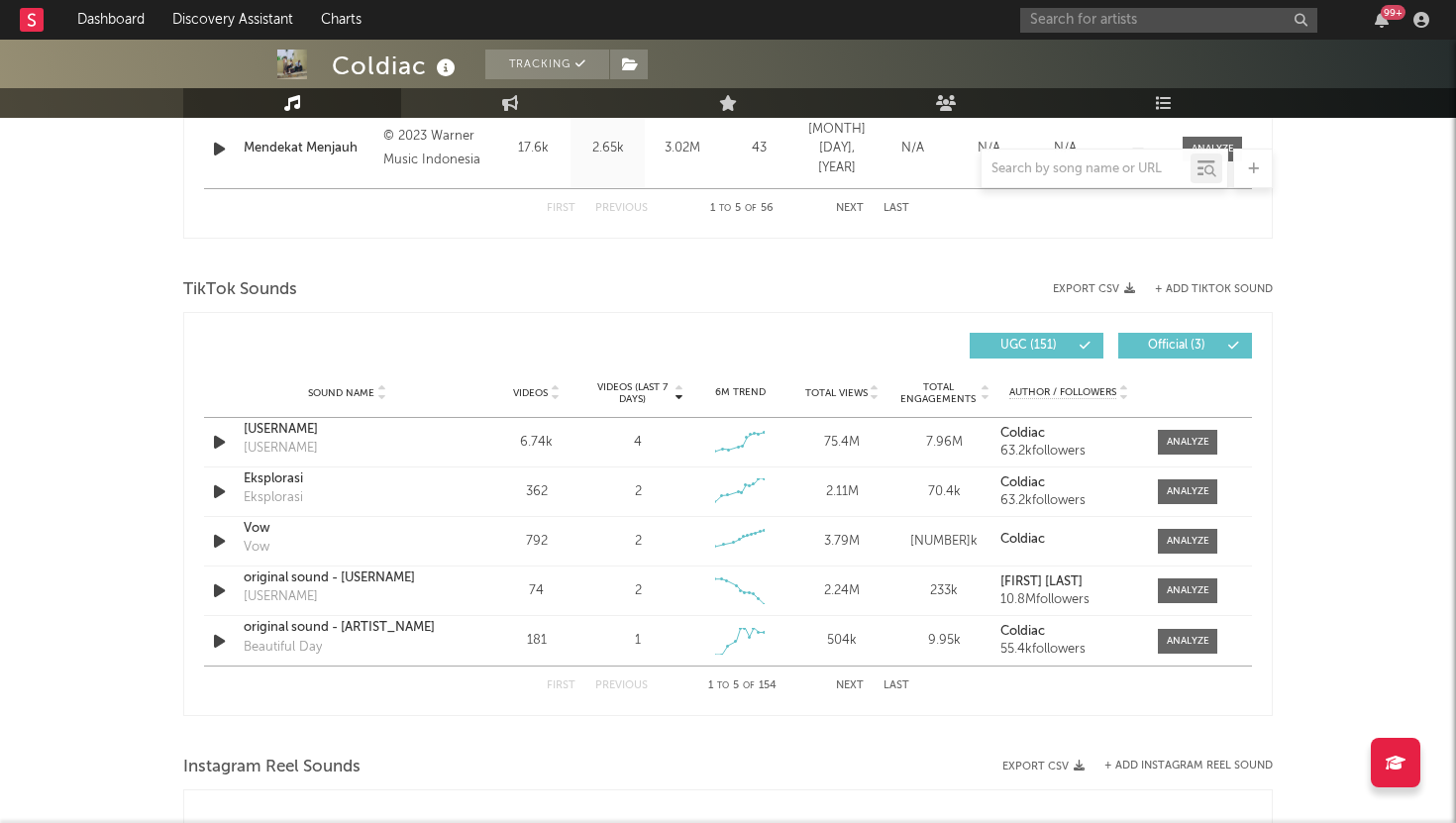 click on "Videos (last 7 days)" at bounding box center [632, 393] 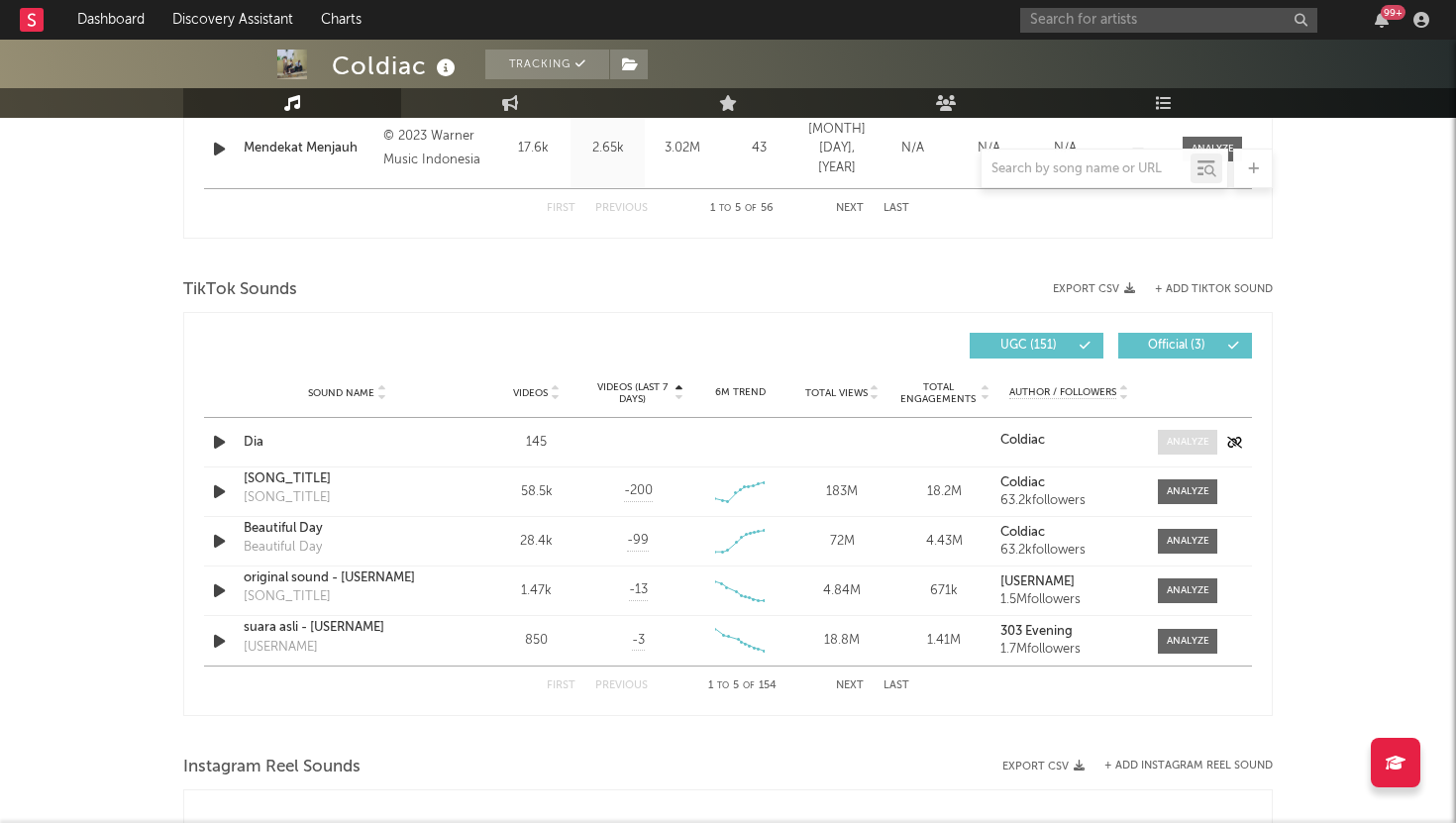click at bounding box center (1188, 442) 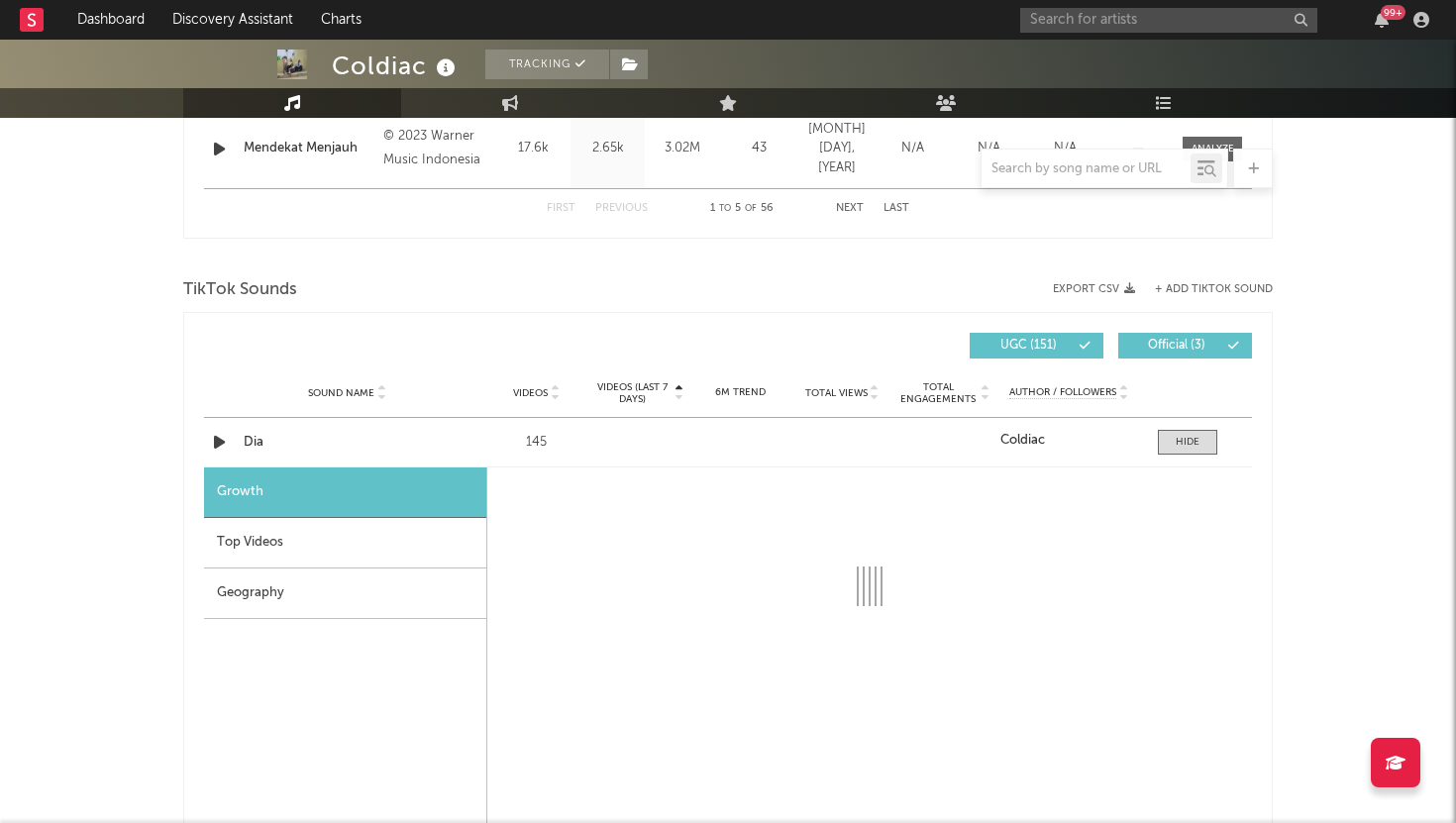 select on "1w" 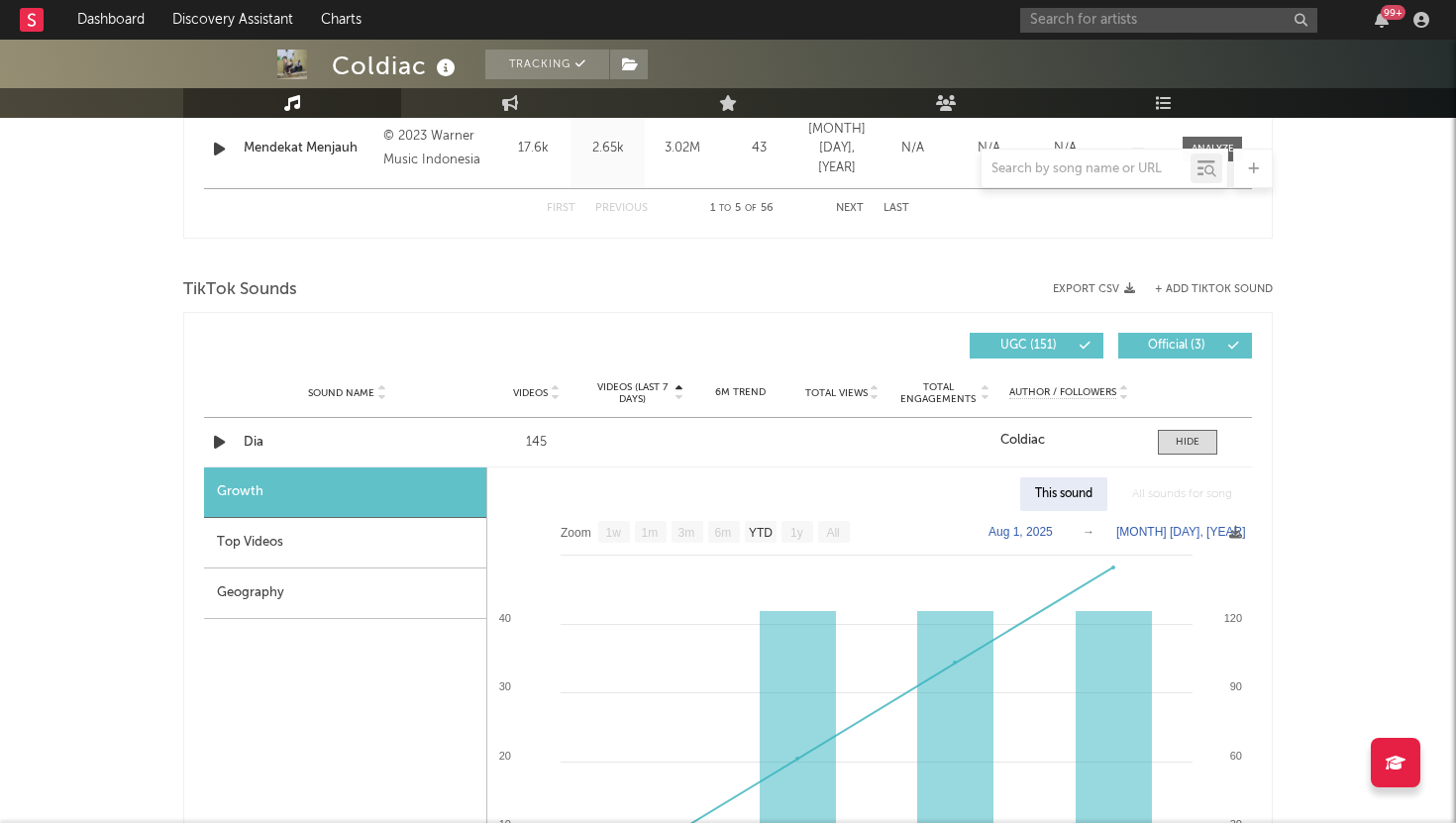 click on "Top Videos" at bounding box center (345, 543) 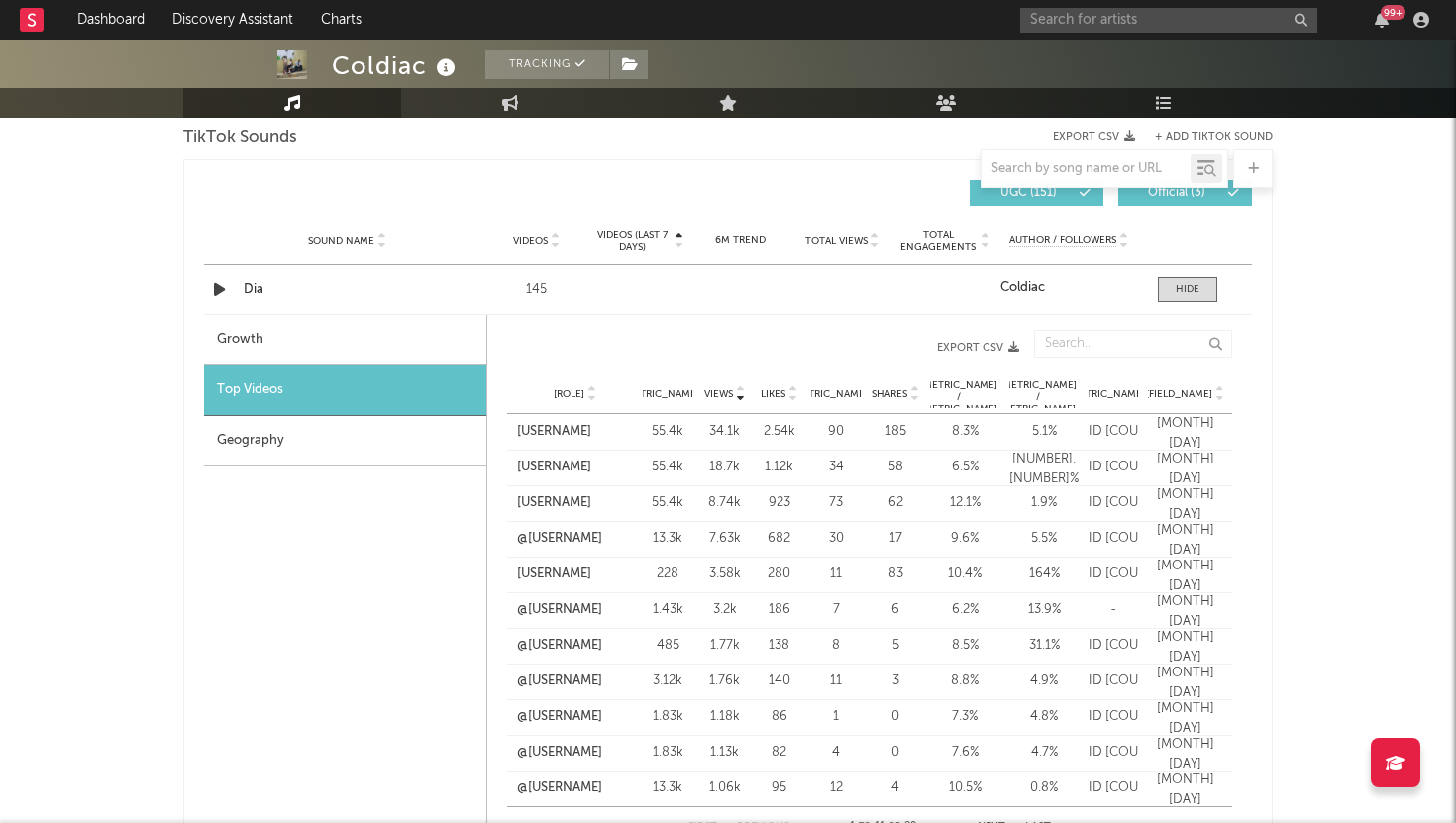 scroll, scrollTop: 1347, scrollLeft: 0, axis: vertical 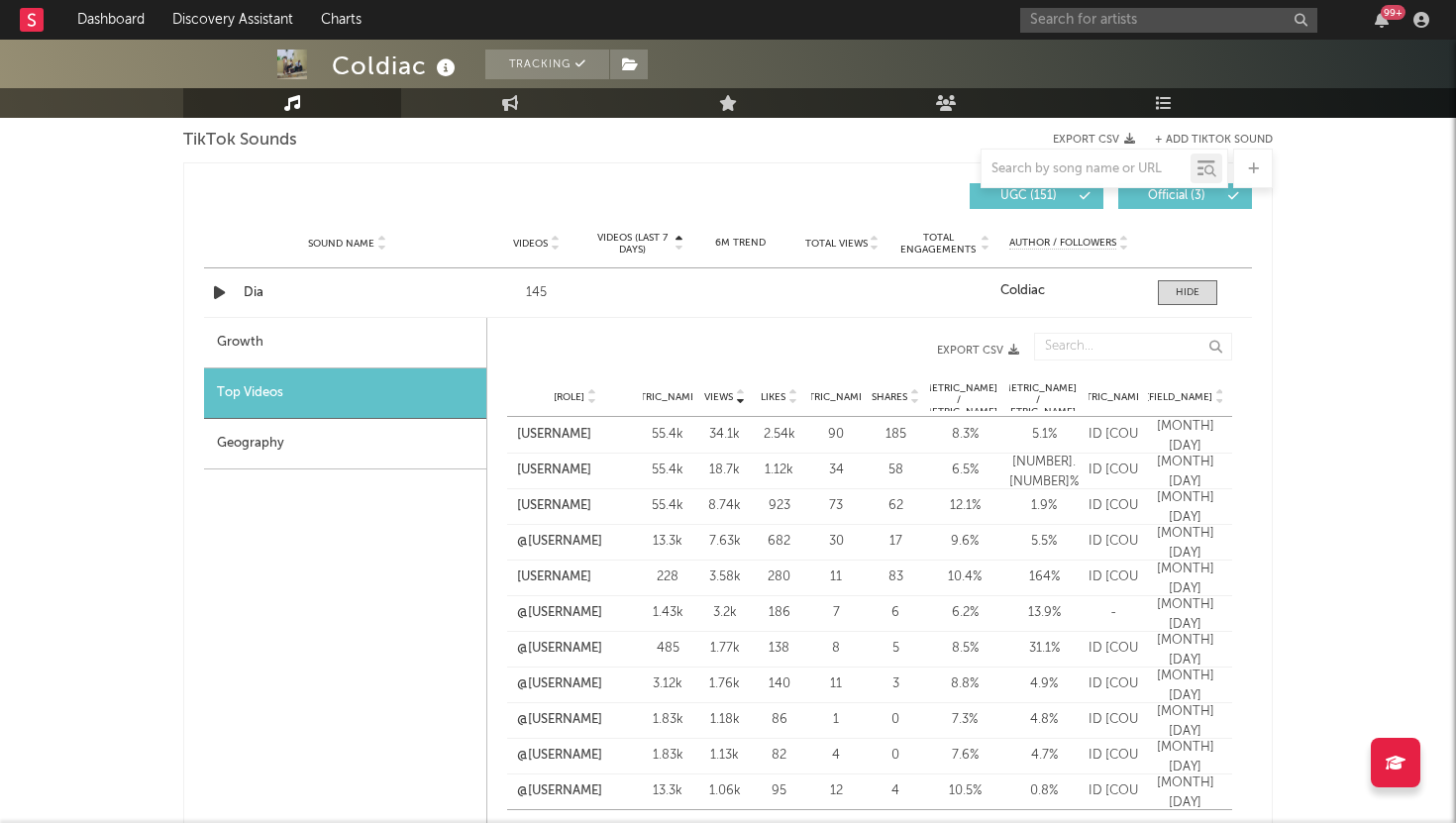 click on "Growth" at bounding box center [345, 343] 